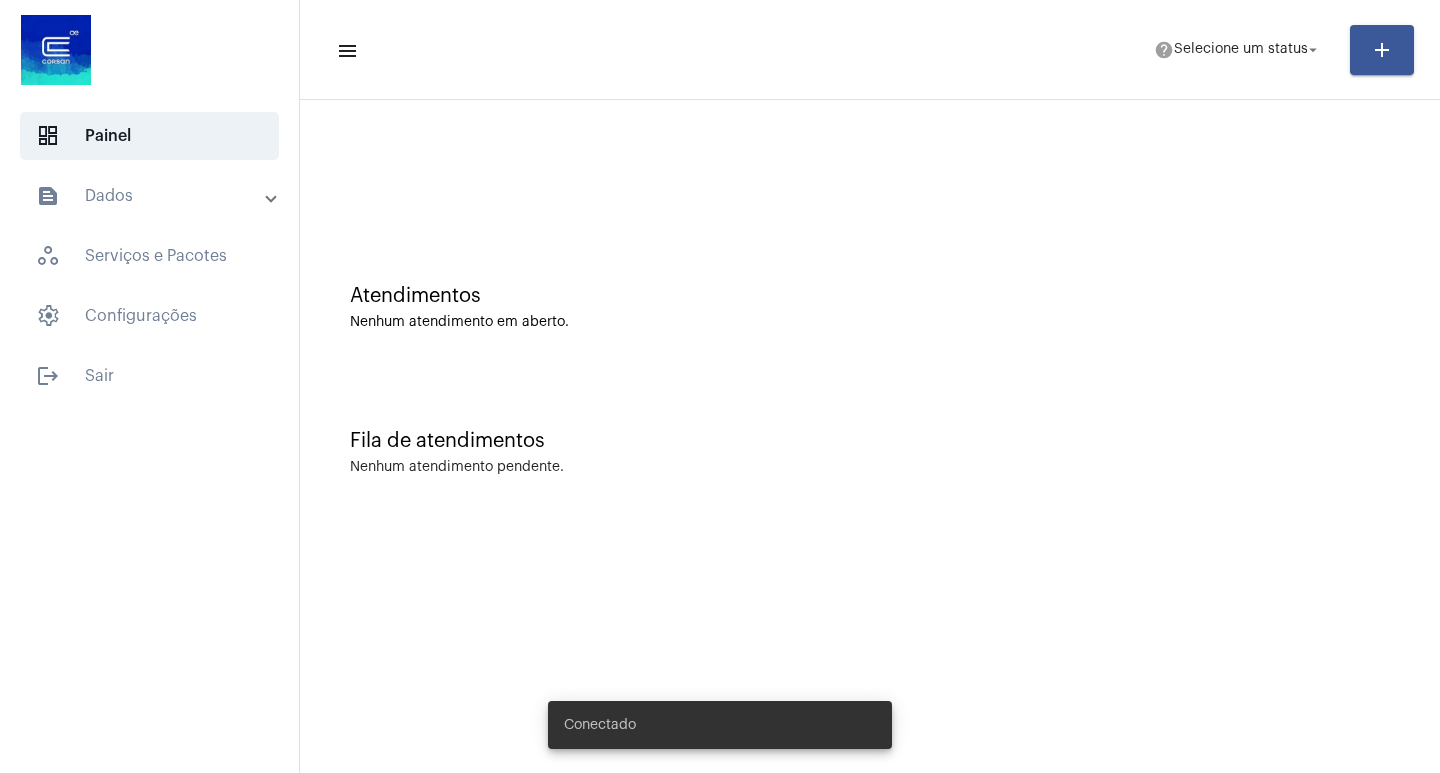 scroll, scrollTop: 0, scrollLeft: 0, axis: both 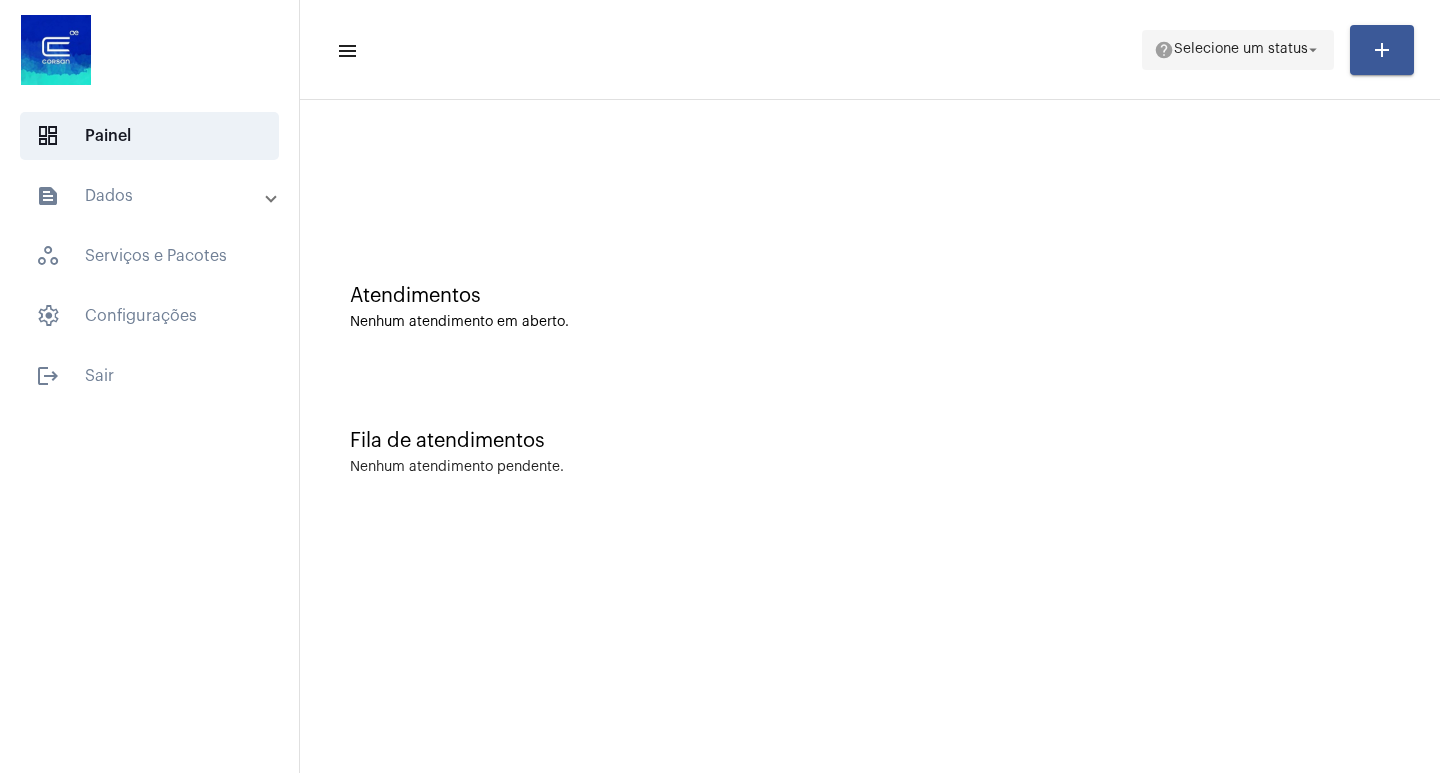 click on "help  Selecione um status arrow_drop_down" 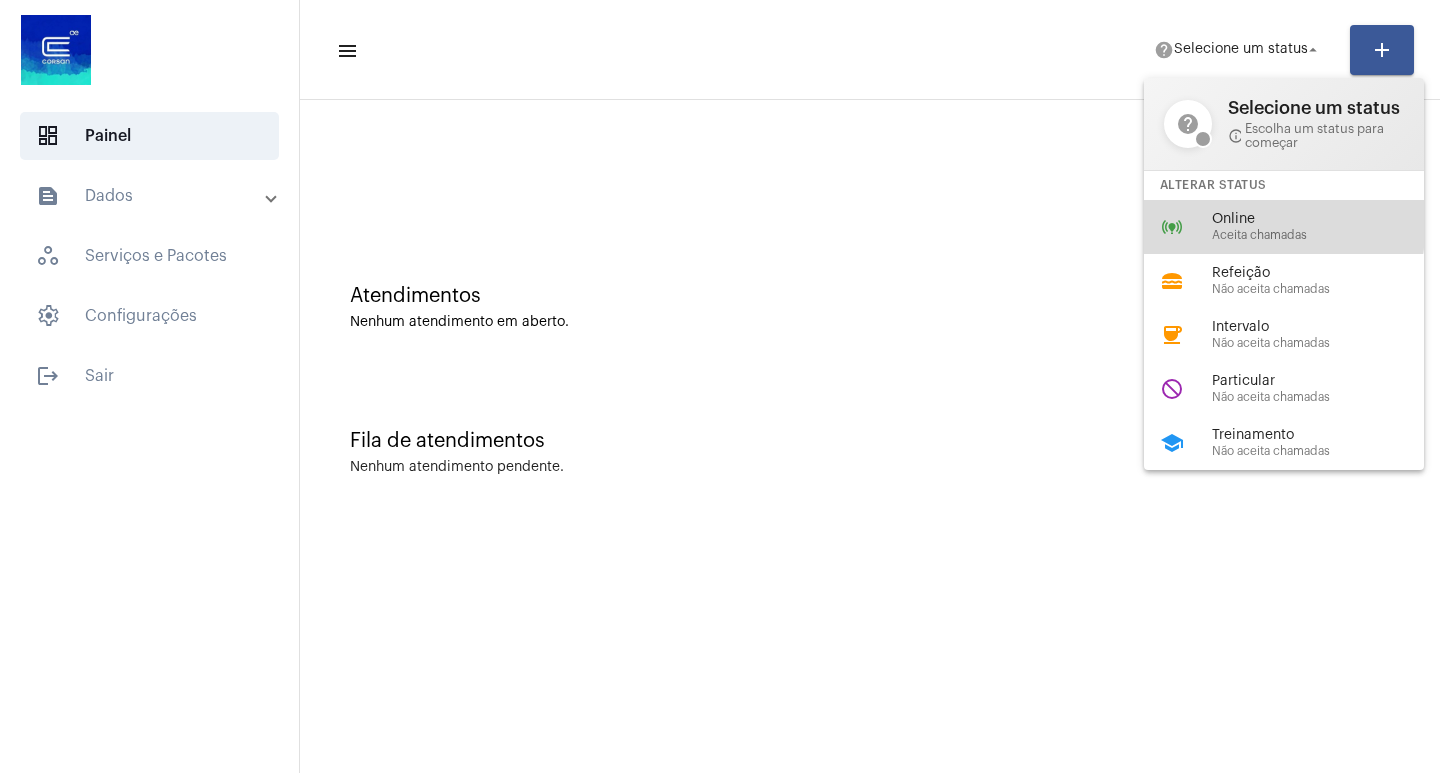 click on "Online" at bounding box center (1326, 219) 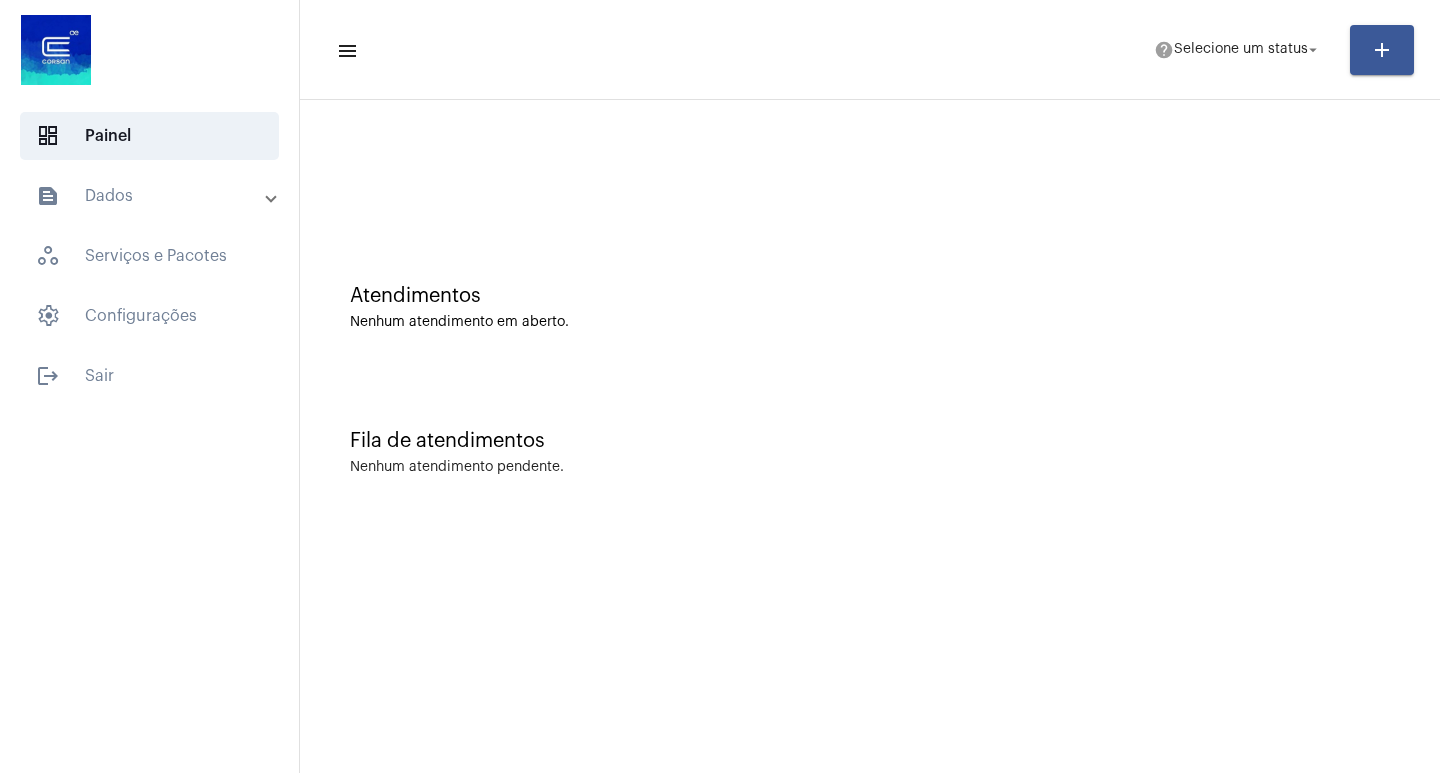 scroll, scrollTop: 0, scrollLeft: 0, axis: both 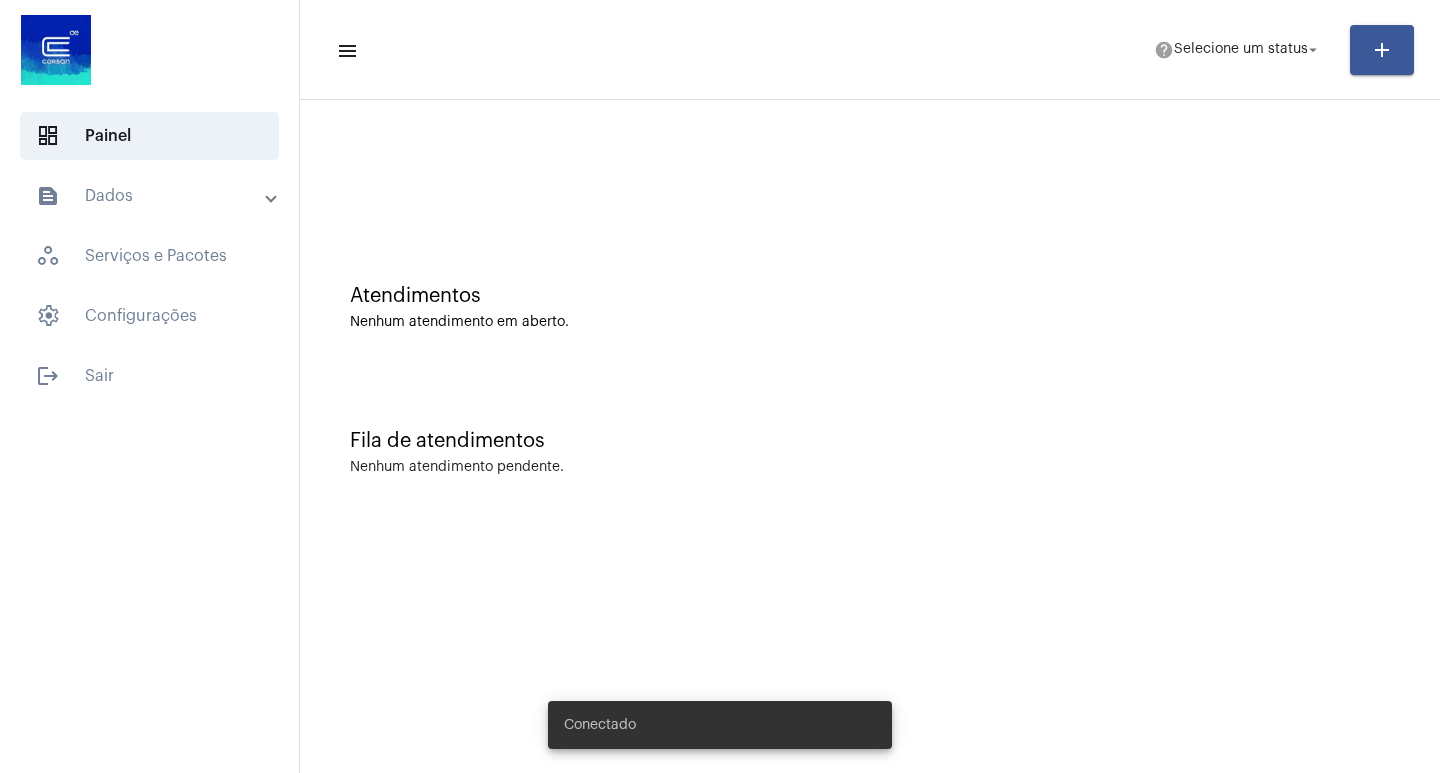click on "menu  help  Selecione um status arrow_drop_down add" 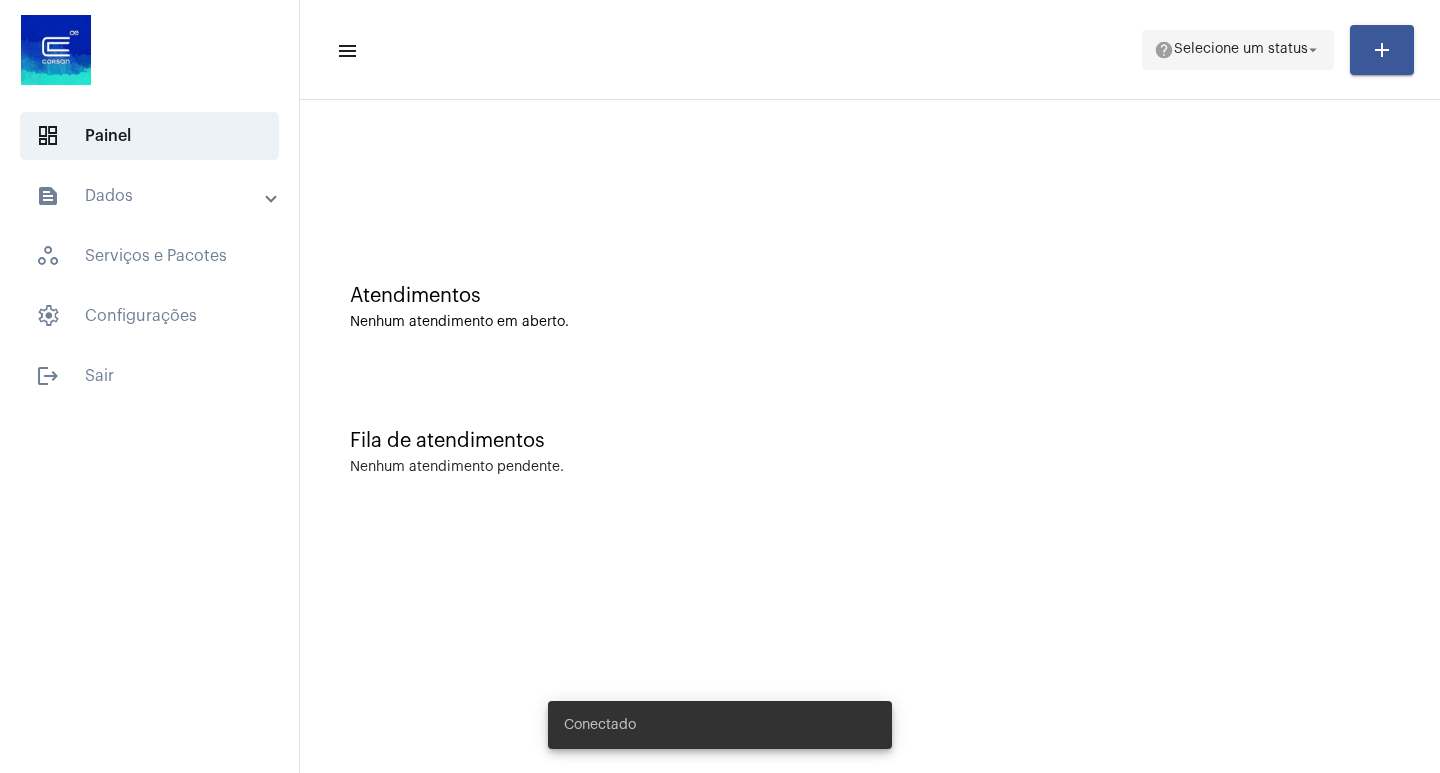 click on "help  Selecione um status arrow_drop_down" 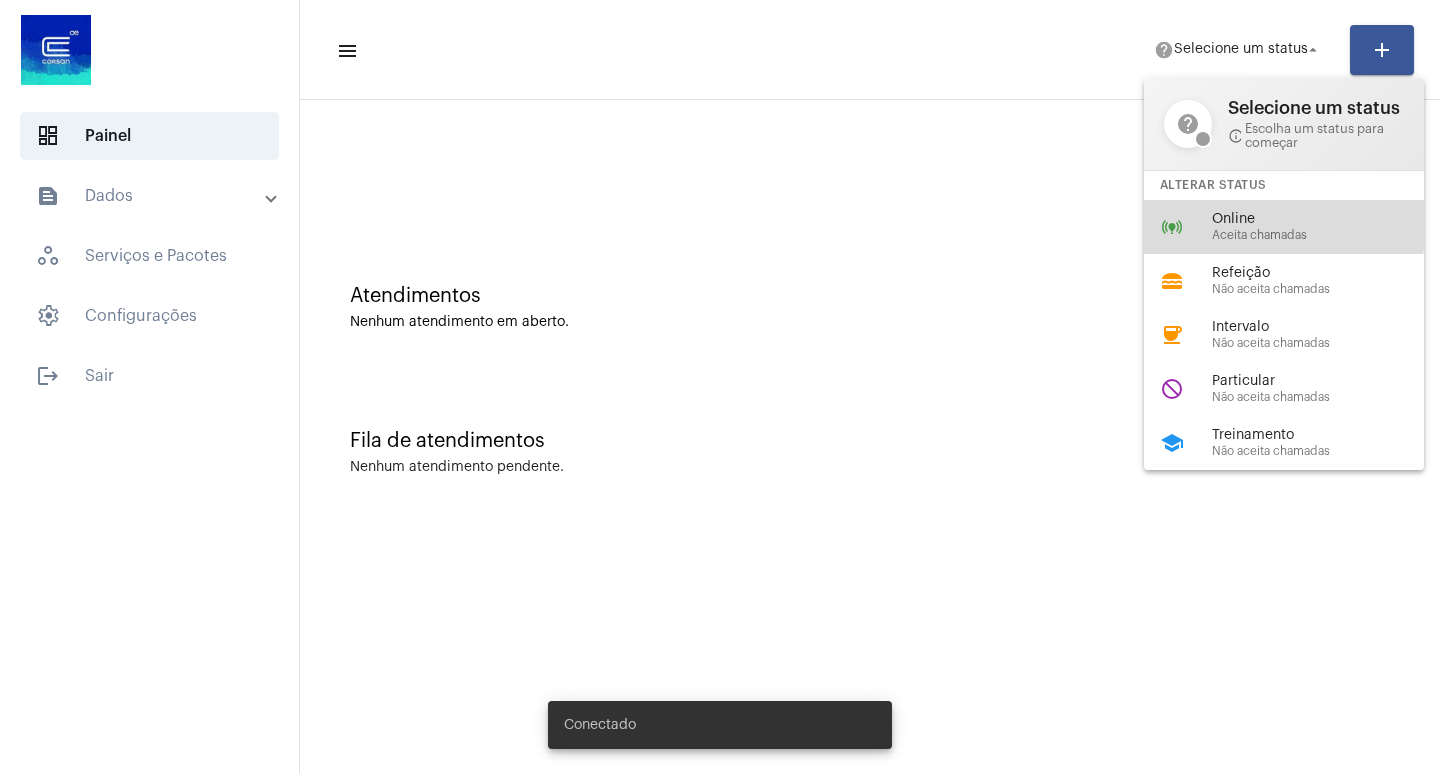 click on "Online" at bounding box center [1326, 219] 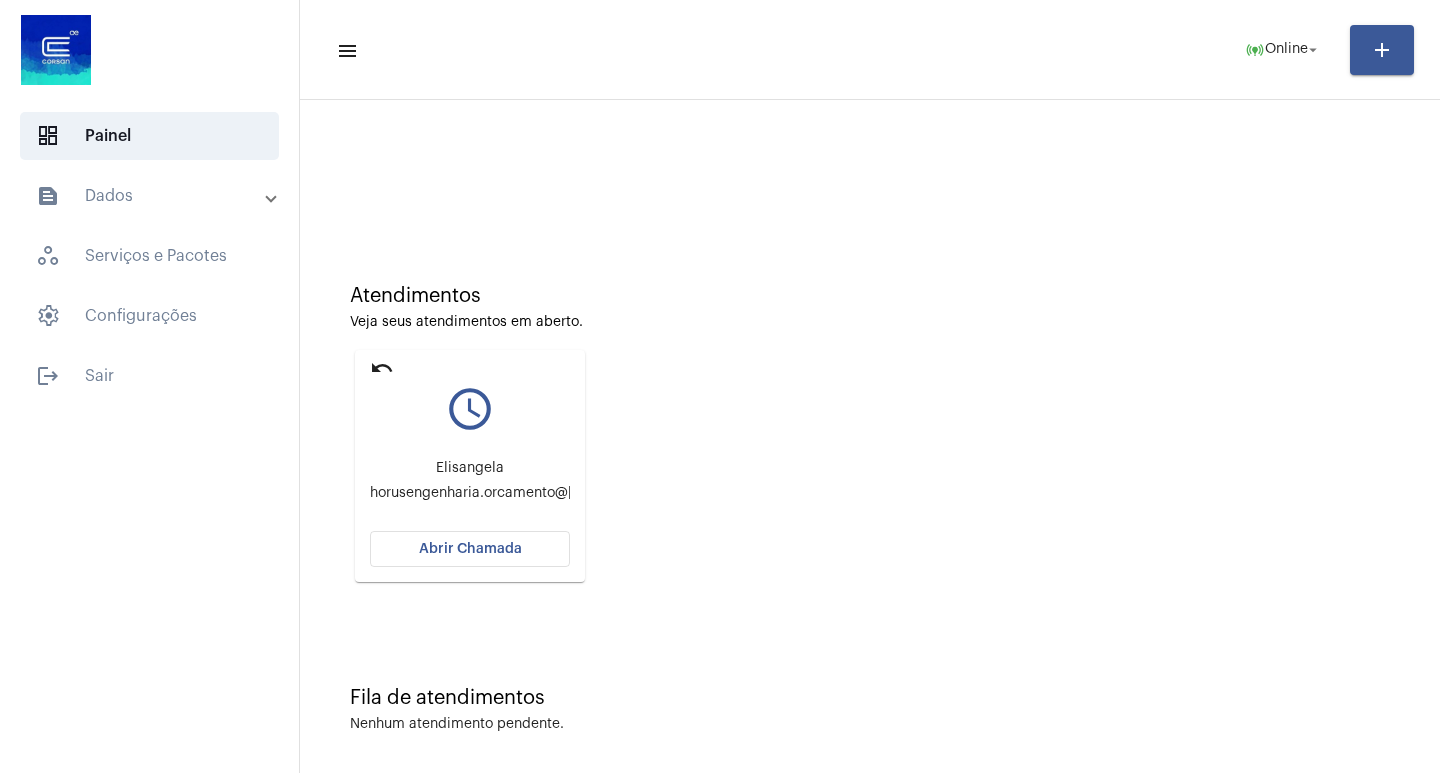 click on "Abrir Chamada" 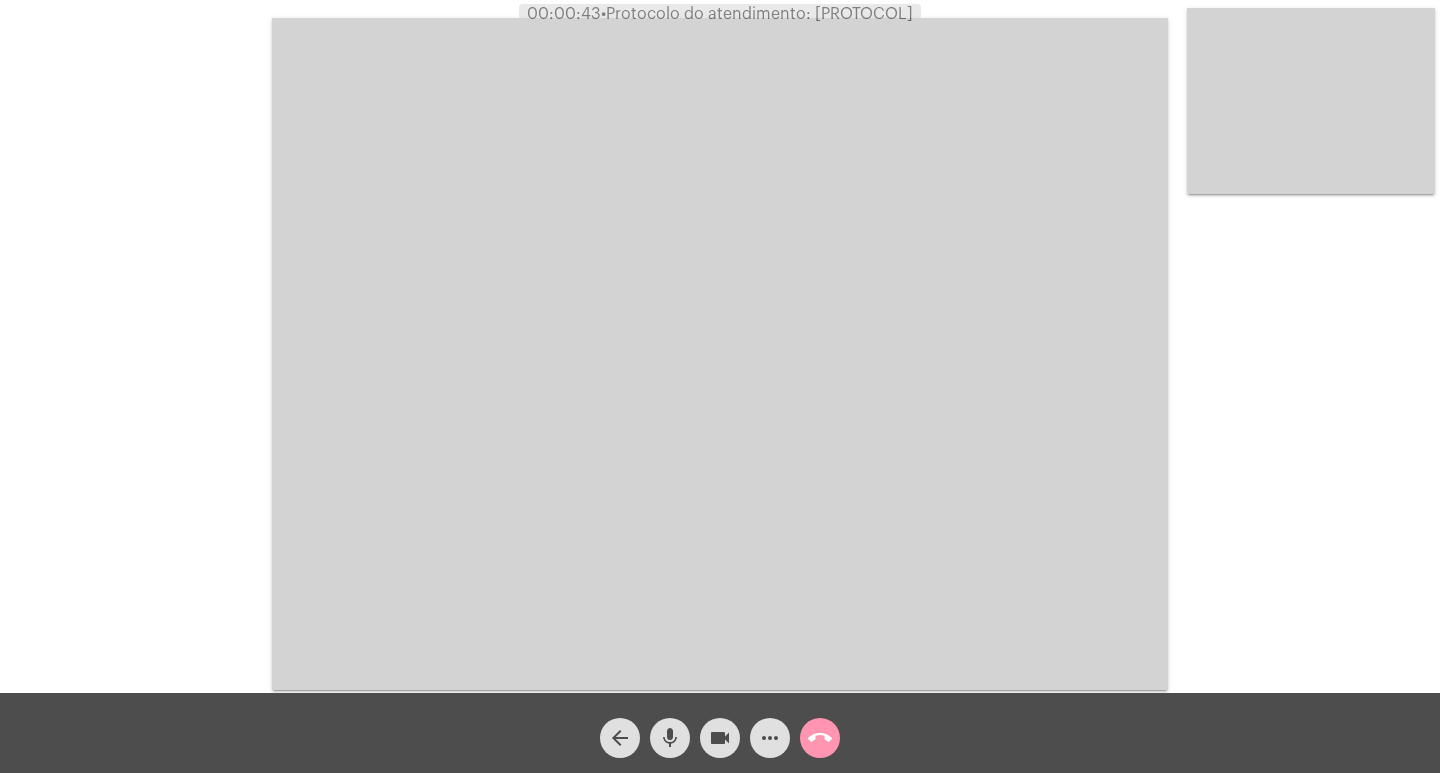 click on "call_end" 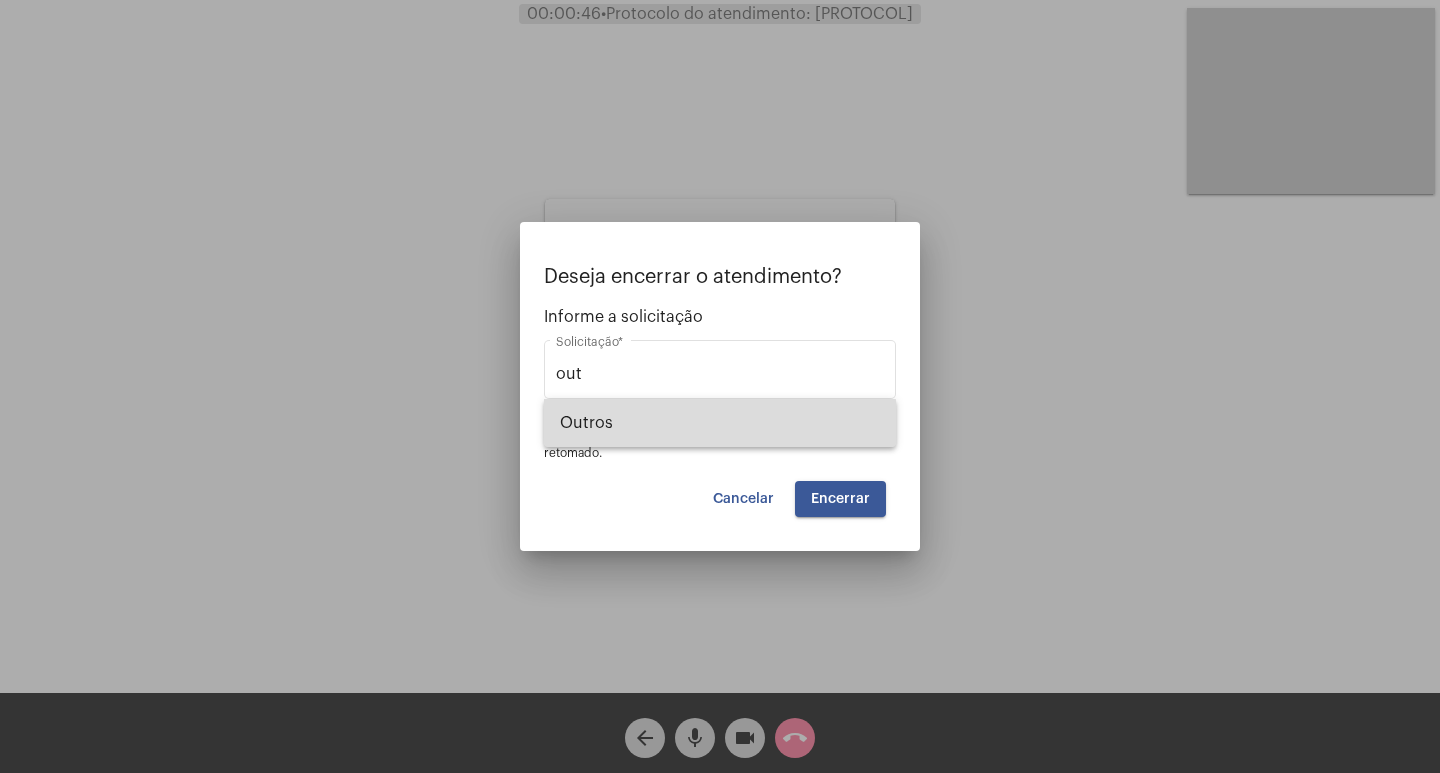 click on "Outros" at bounding box center (720, 423) 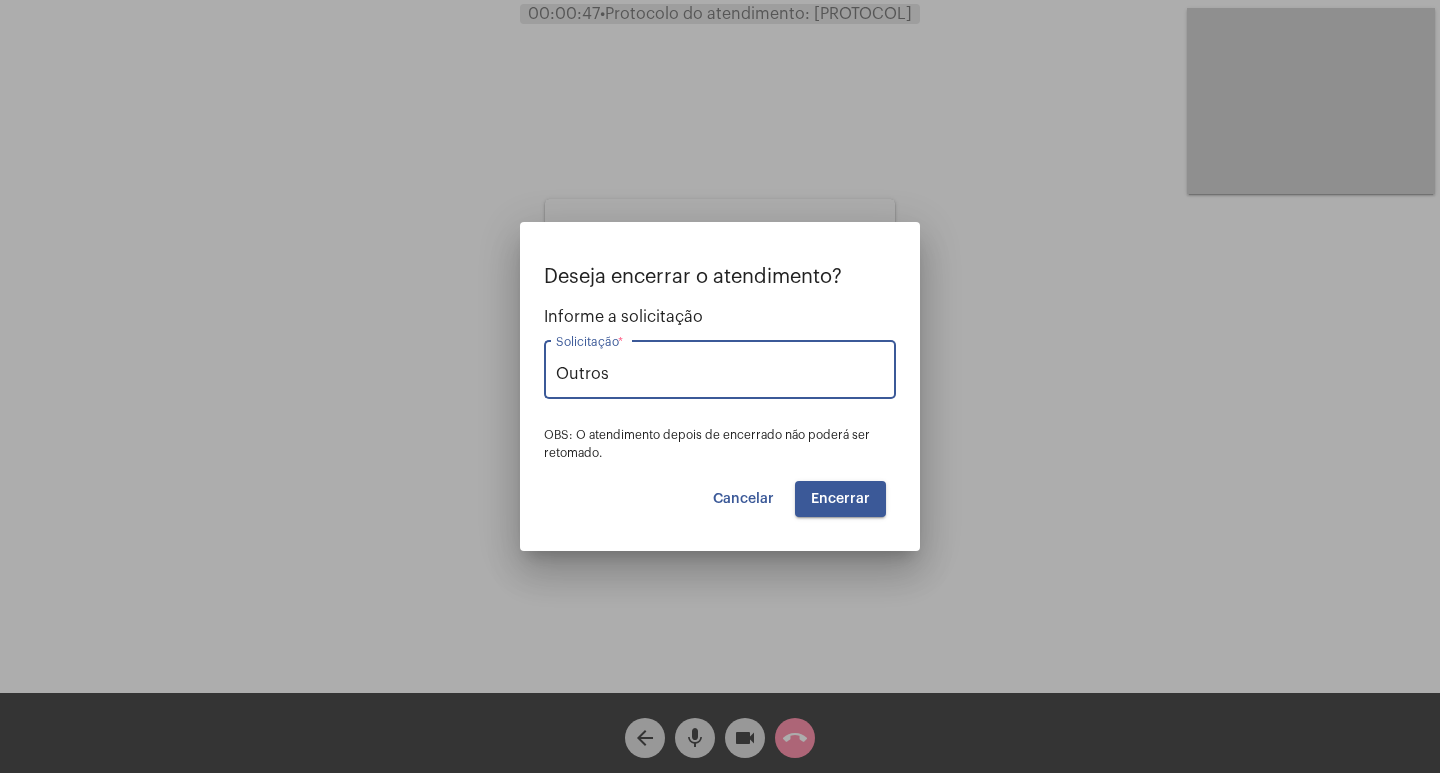 click on "Encerrar" at bounding box center (840, 499) 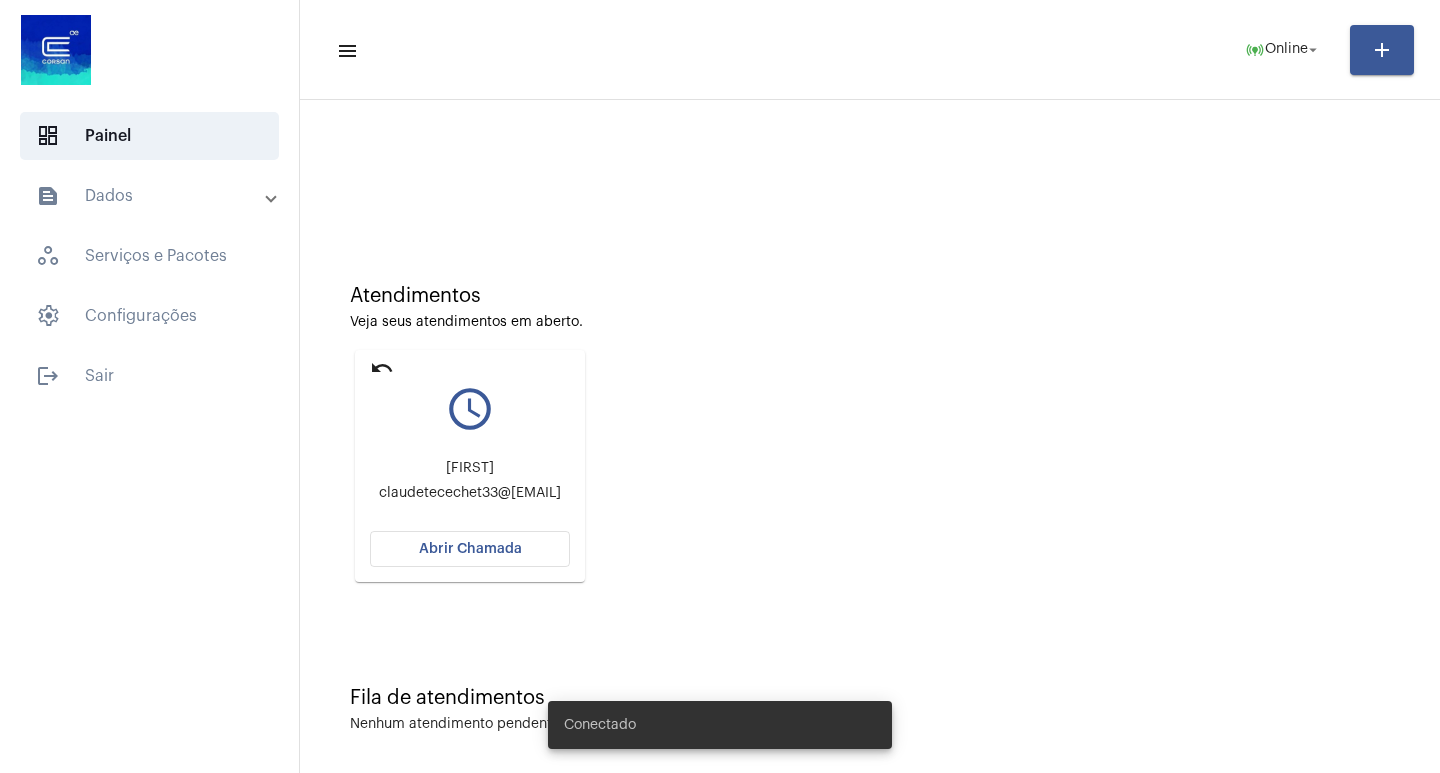 click on "Abrir Chamada" 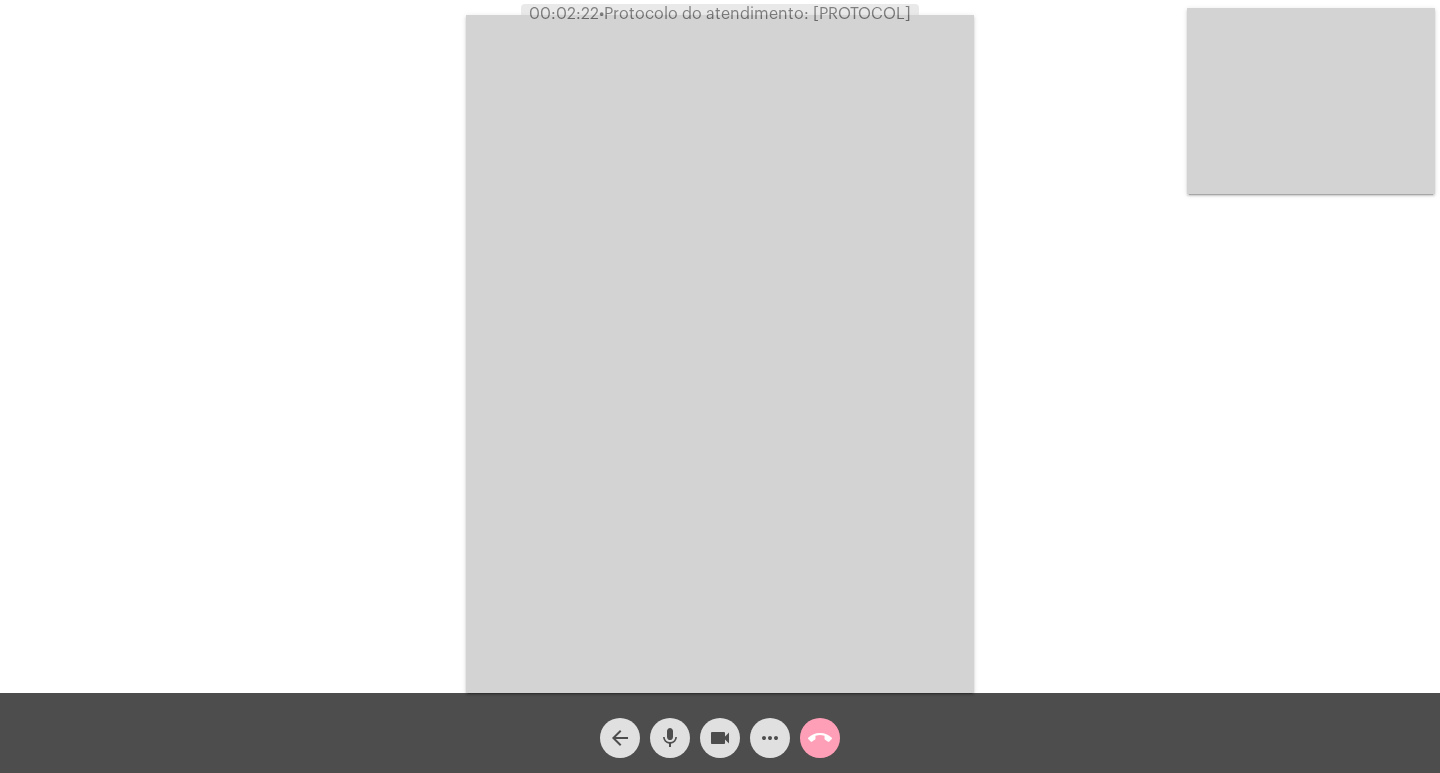 click on "call_end" 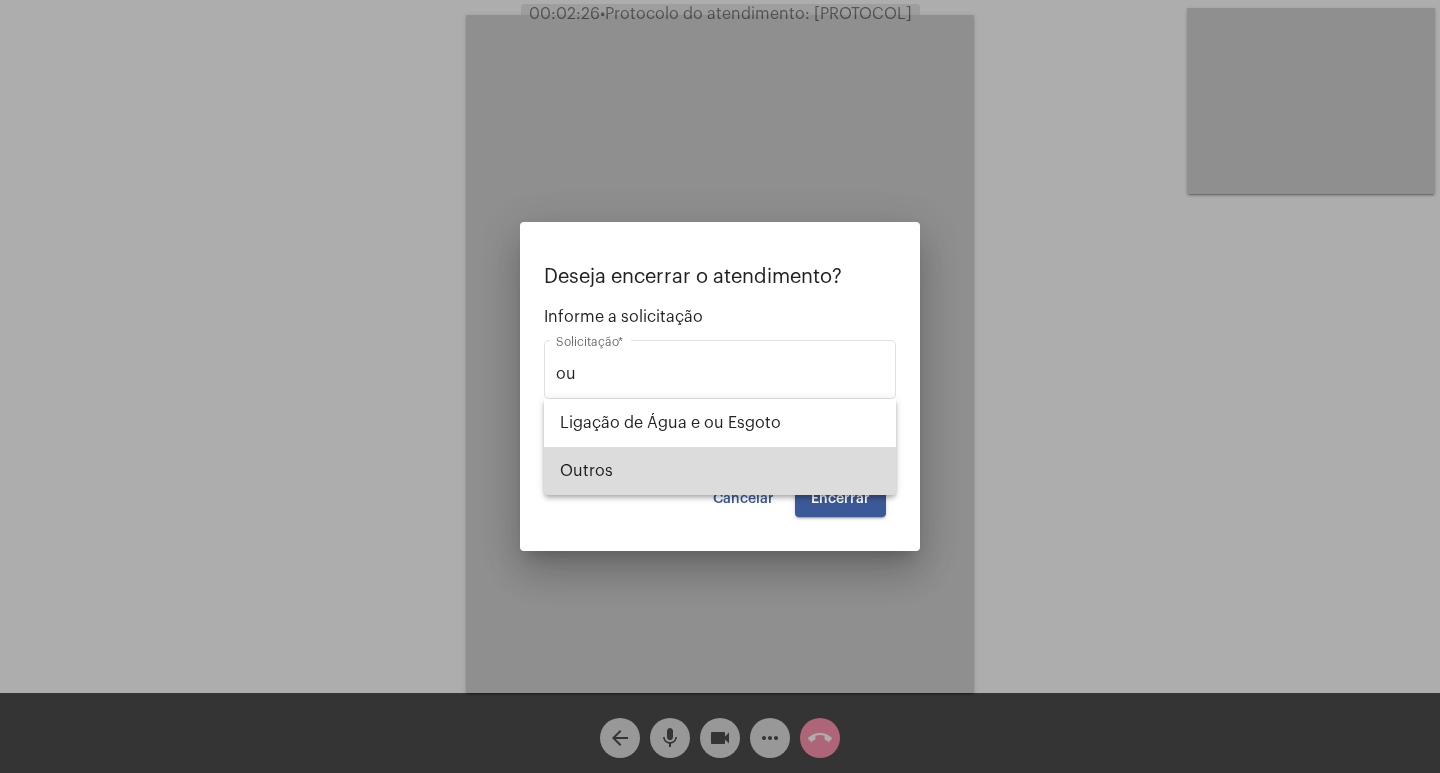 click on "Outros" at bounding box center (720, 471) 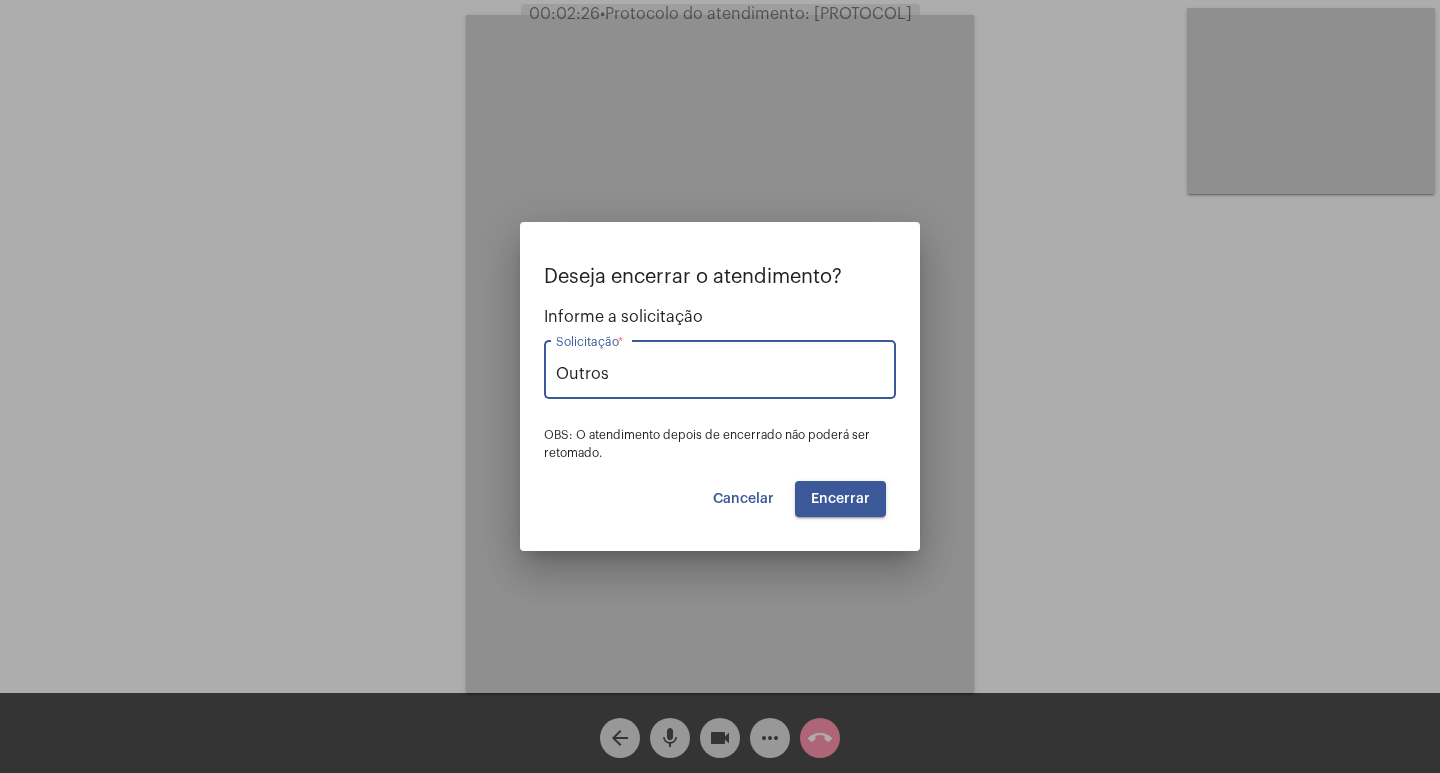 click on "Encerrar" at bounding box center (840, 499) 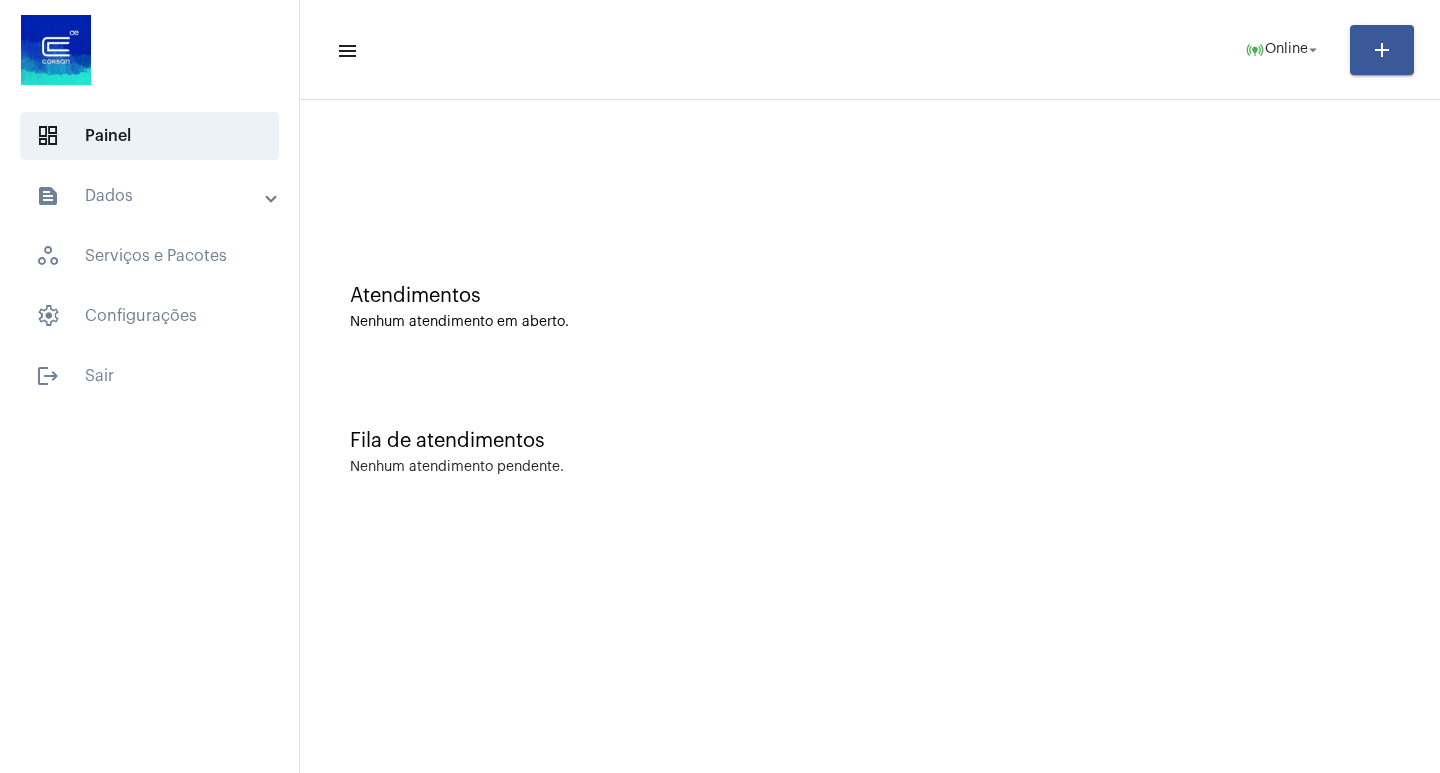 click on "text_snippet_outlined  Dados" at bounding box center (155, 196) 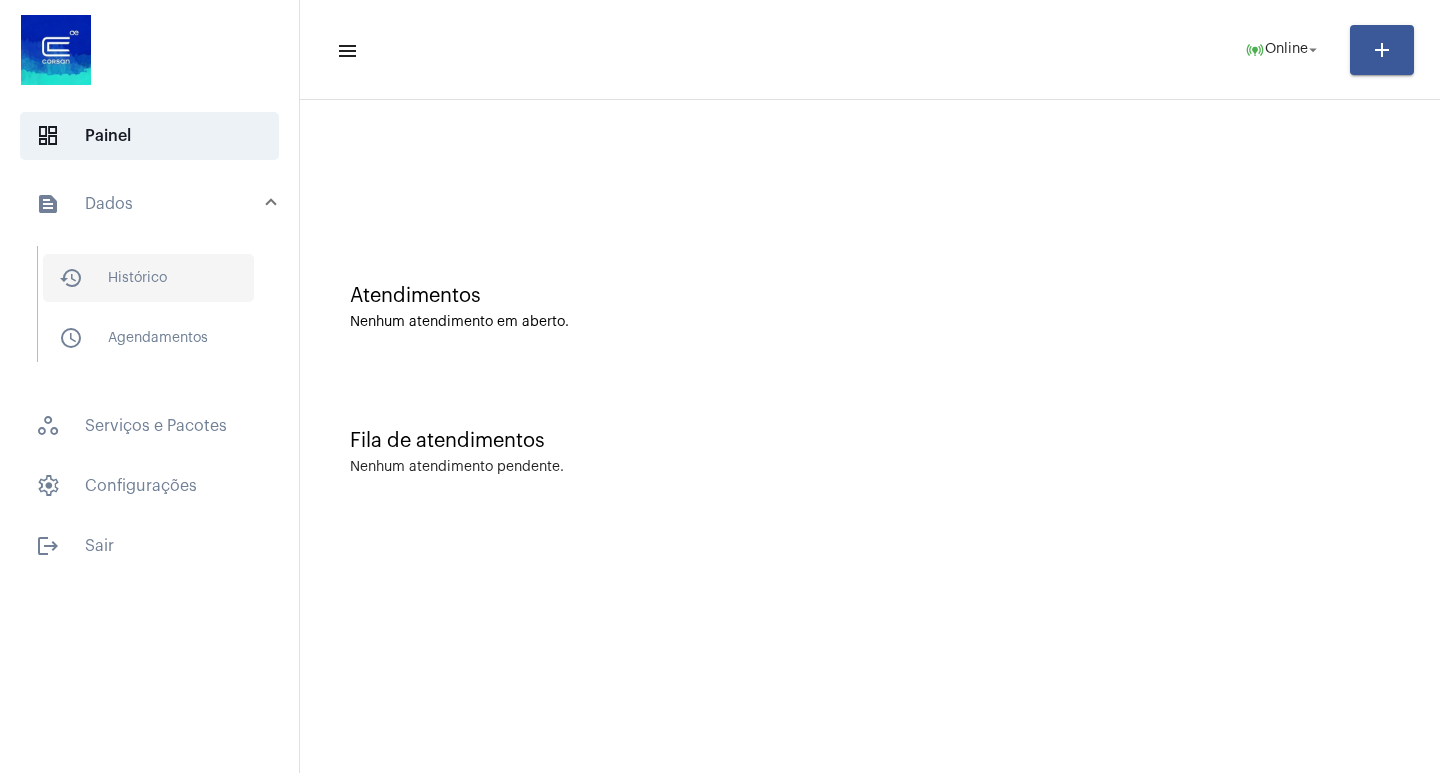 click on "history_outlined  Histórico" at bounding box center [148, 278] 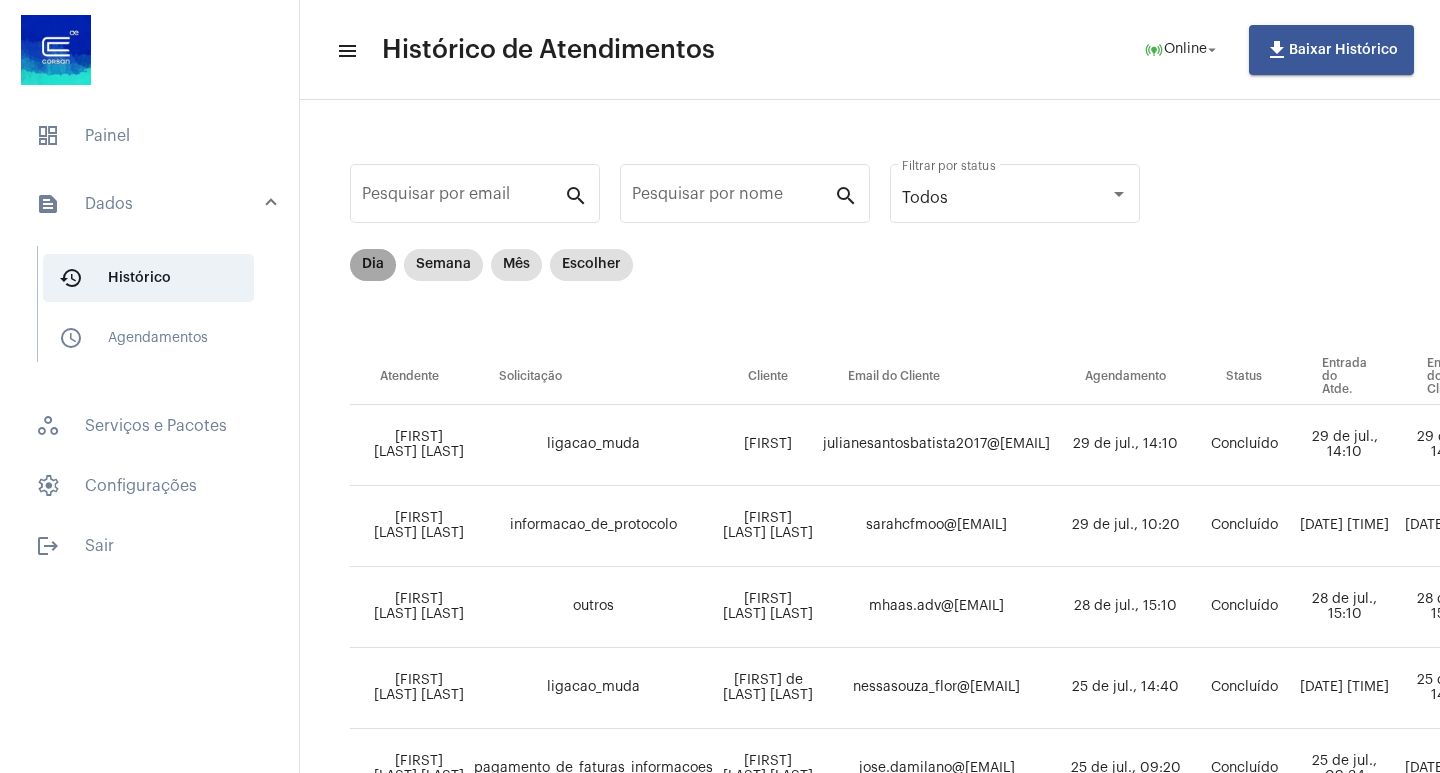 click on "Dia" at bounding box center (373, 265) 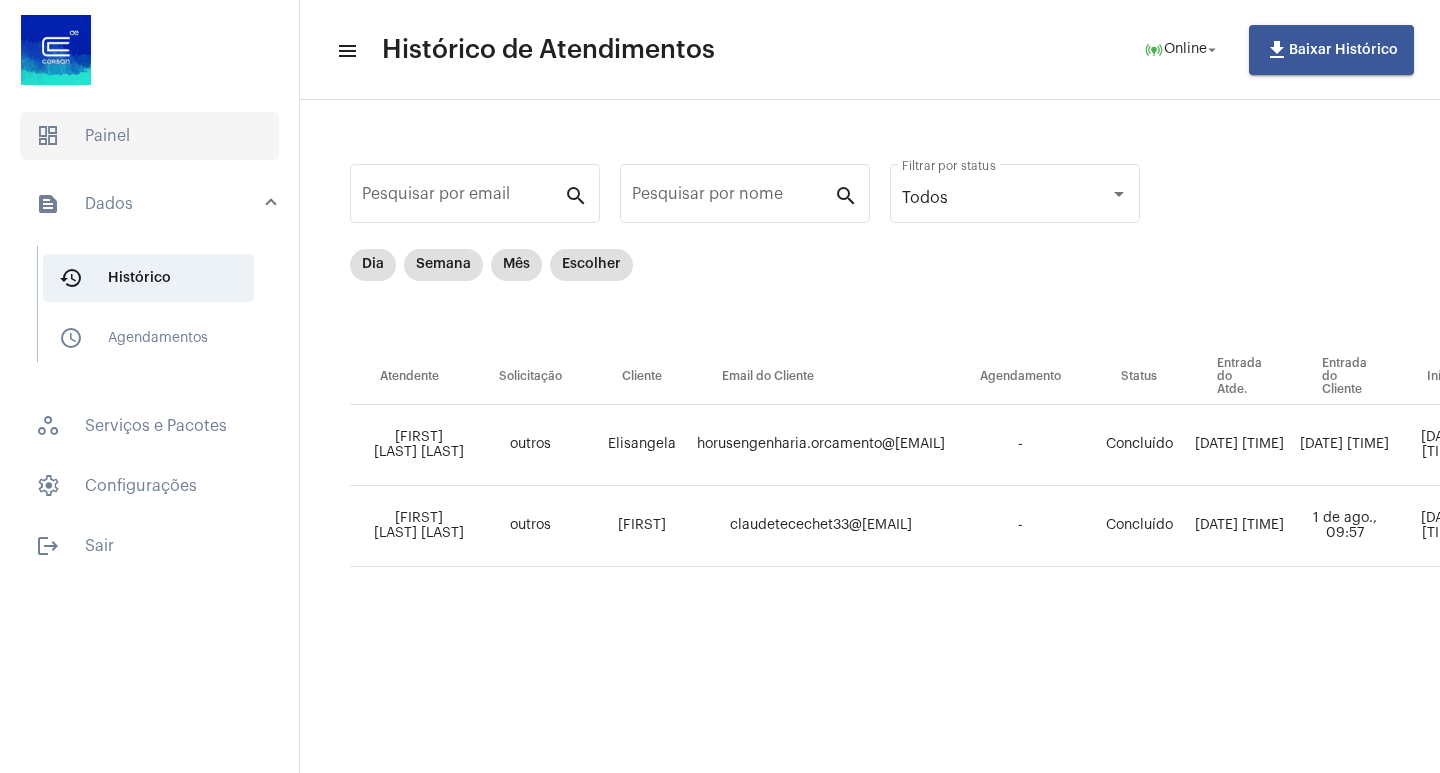 click on "dashboard   Painel" 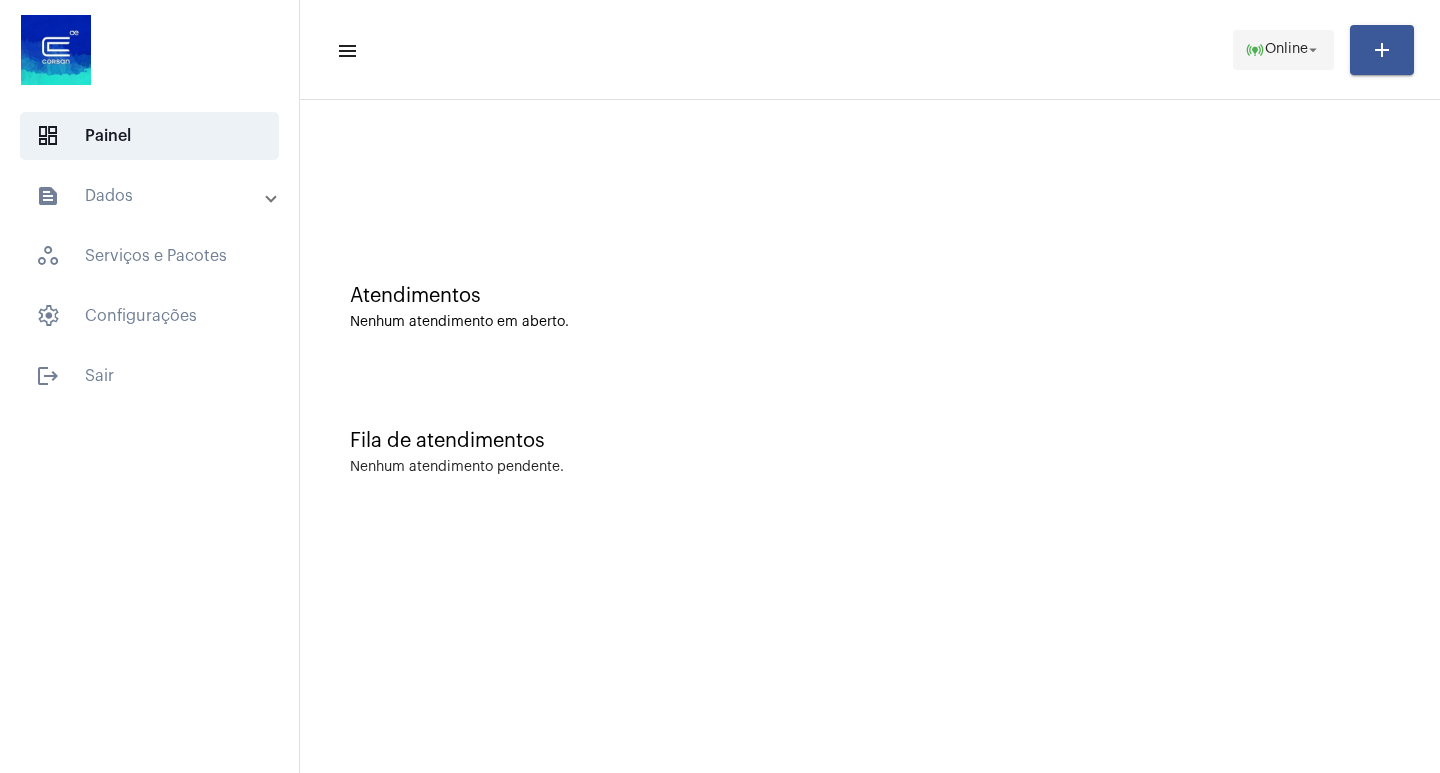 click on "Online" 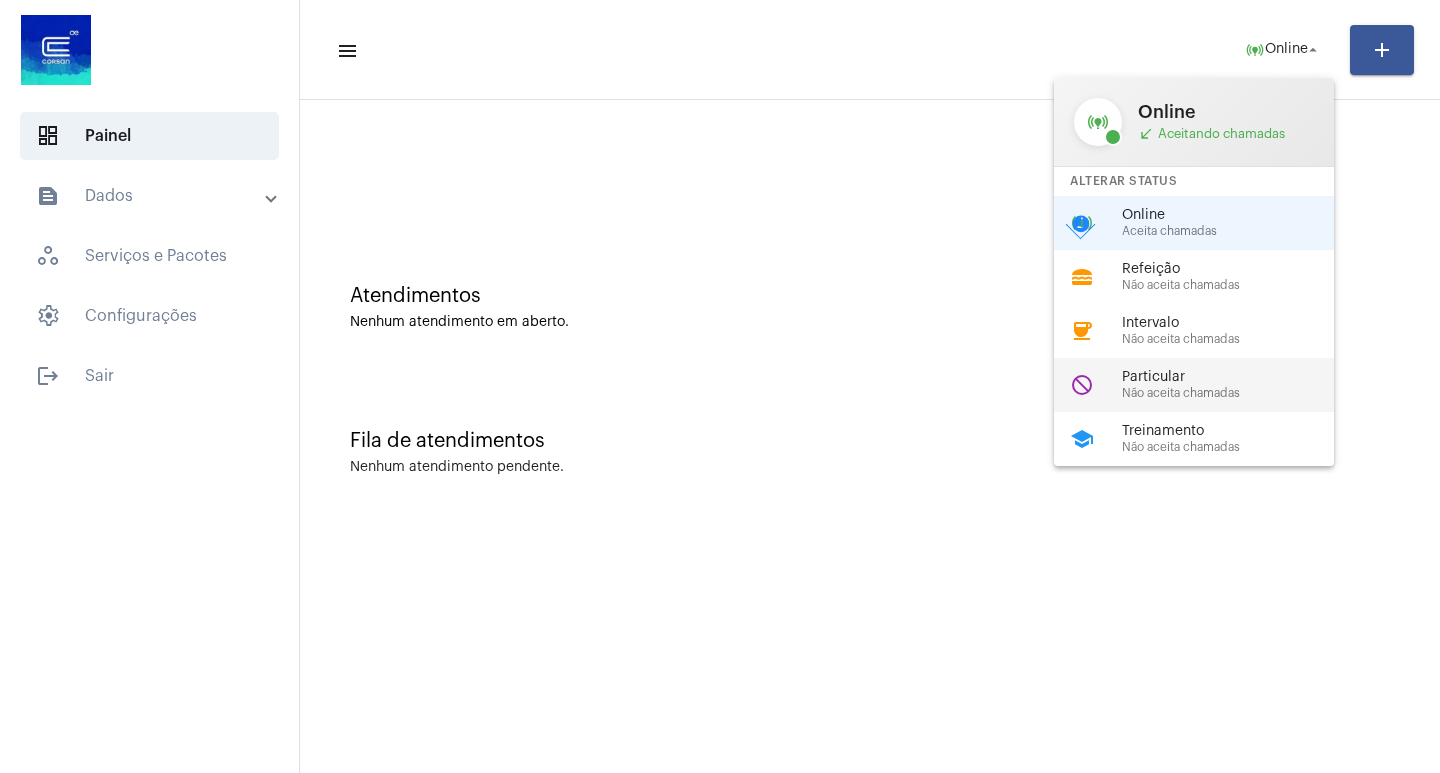 click on "Não aceita chamadas" at bounding box center [1236, 393] 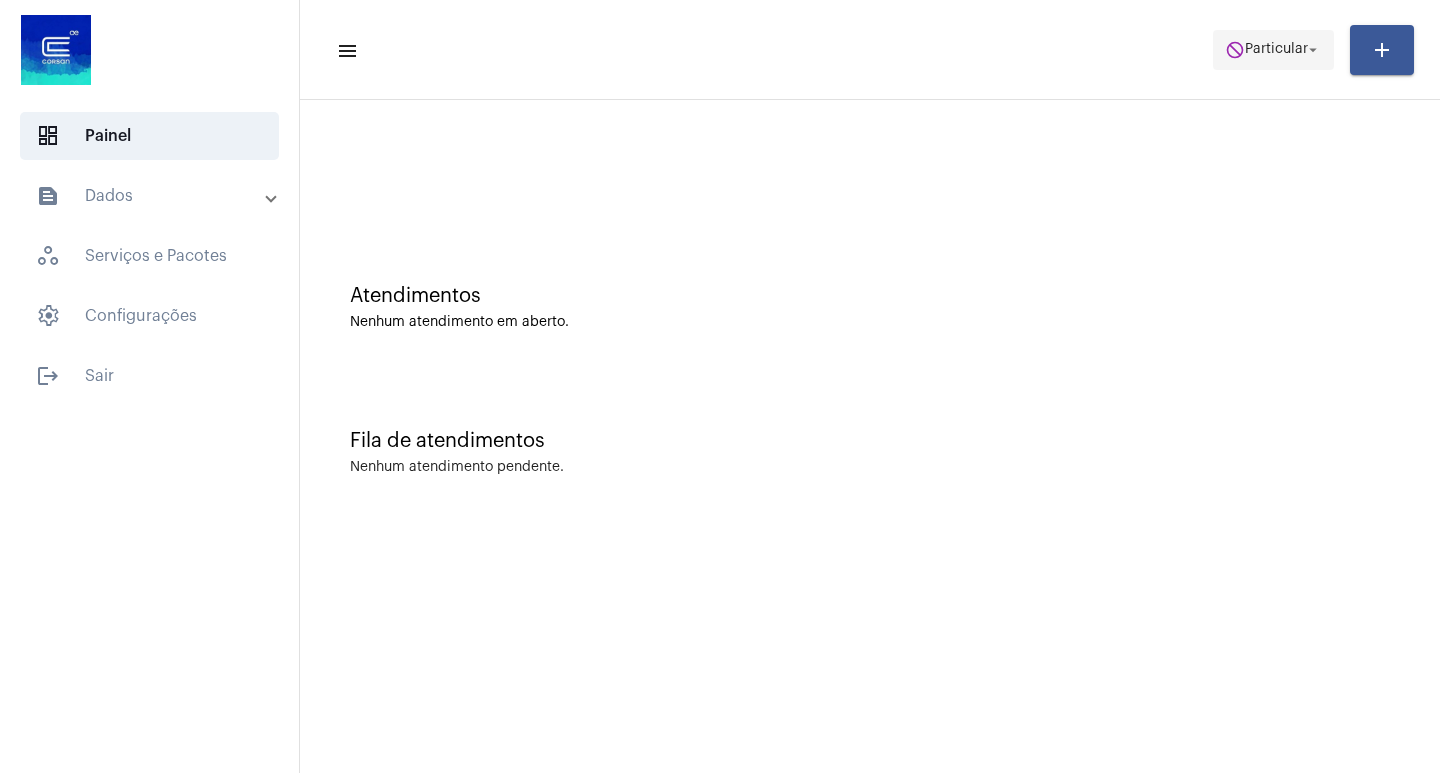 click on "do_not_disturb" 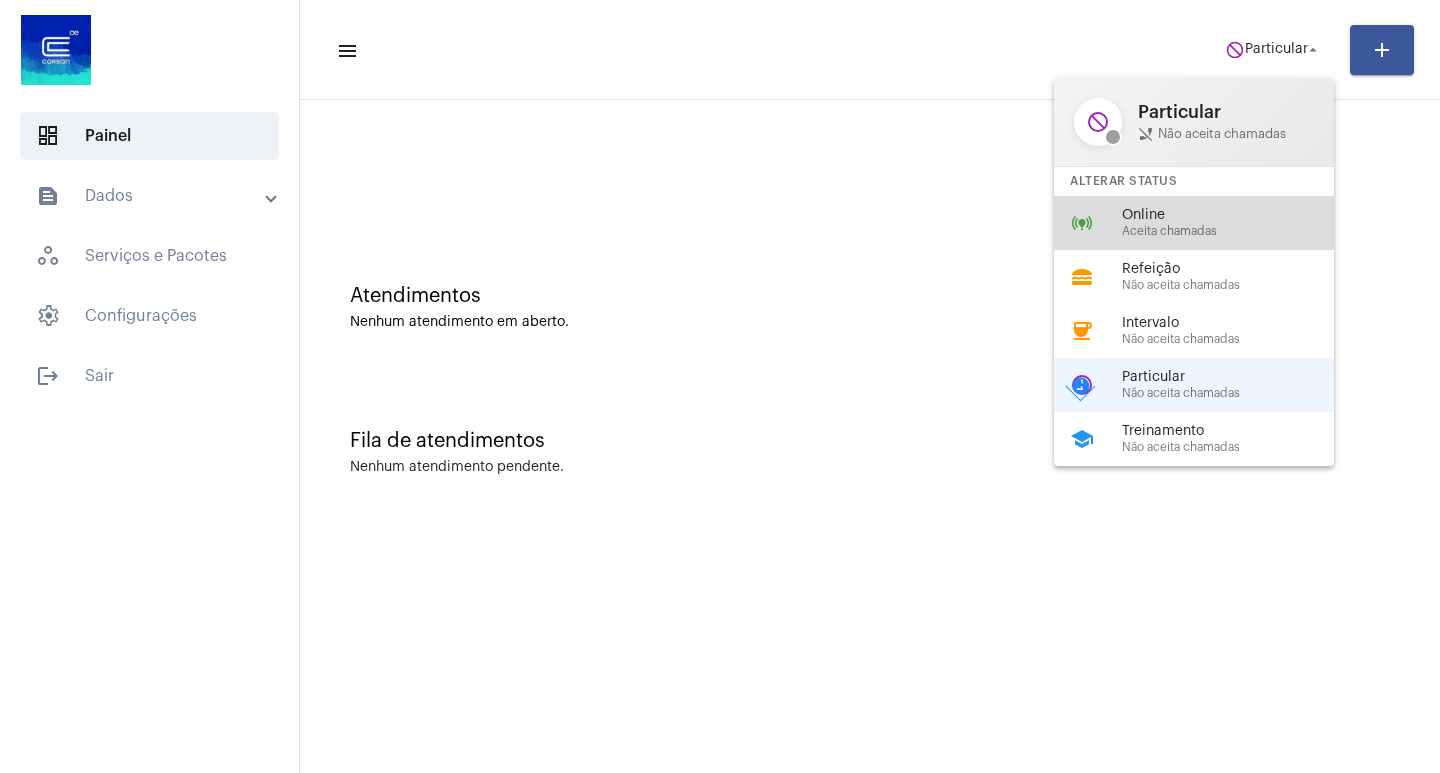 click on "online_prediction  Online Aceita chamadas" at bounding box center [1210, 223] 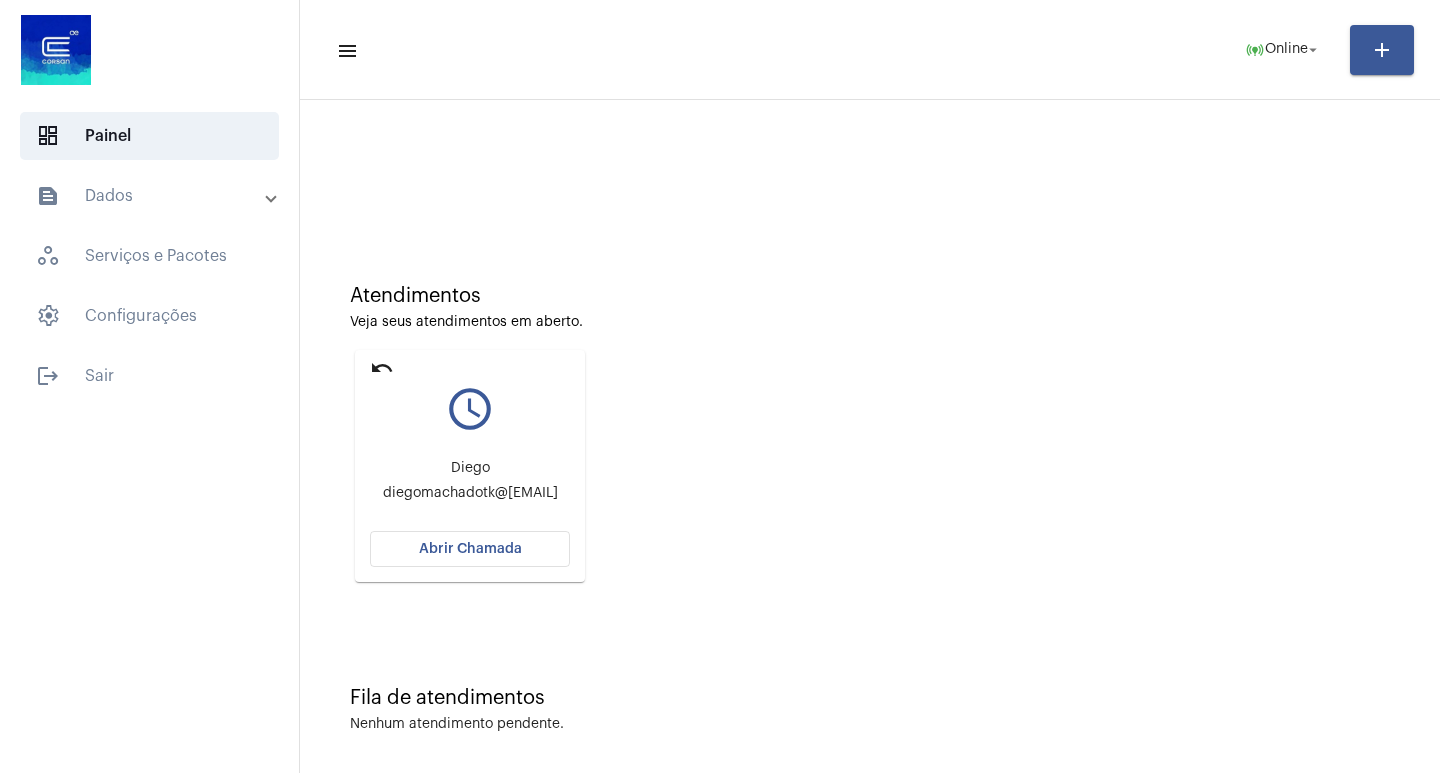 click on "Abrir Chamada" 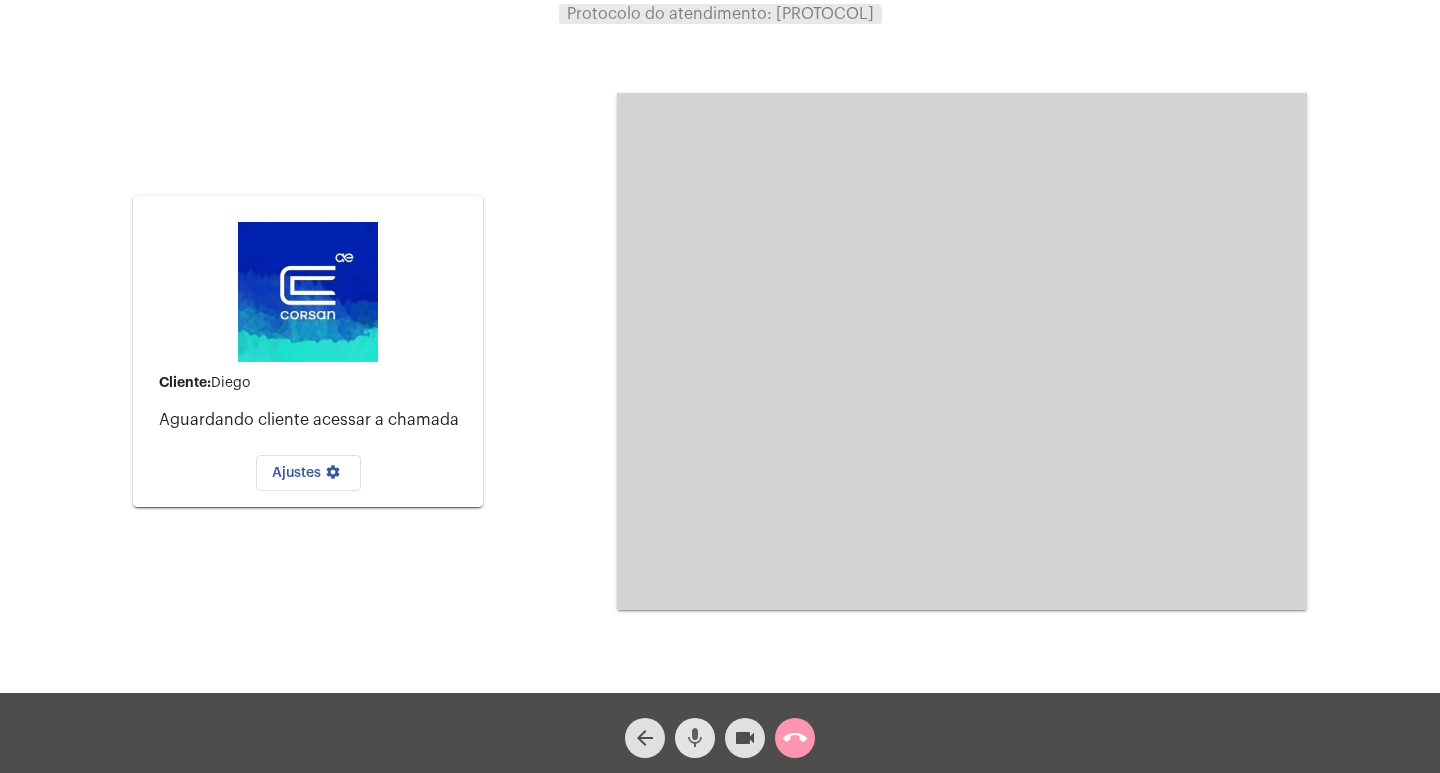 click on "mic" 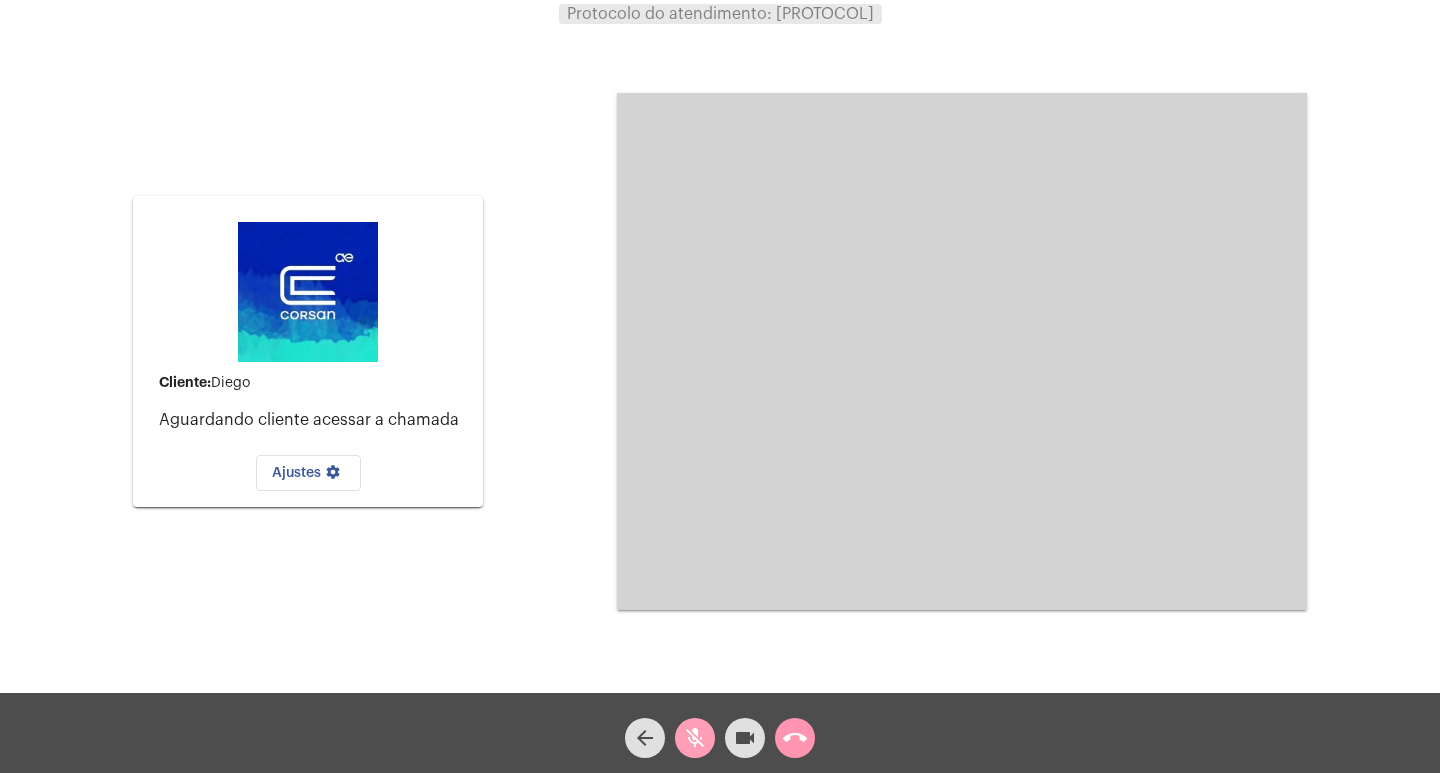 click on "mic_off" 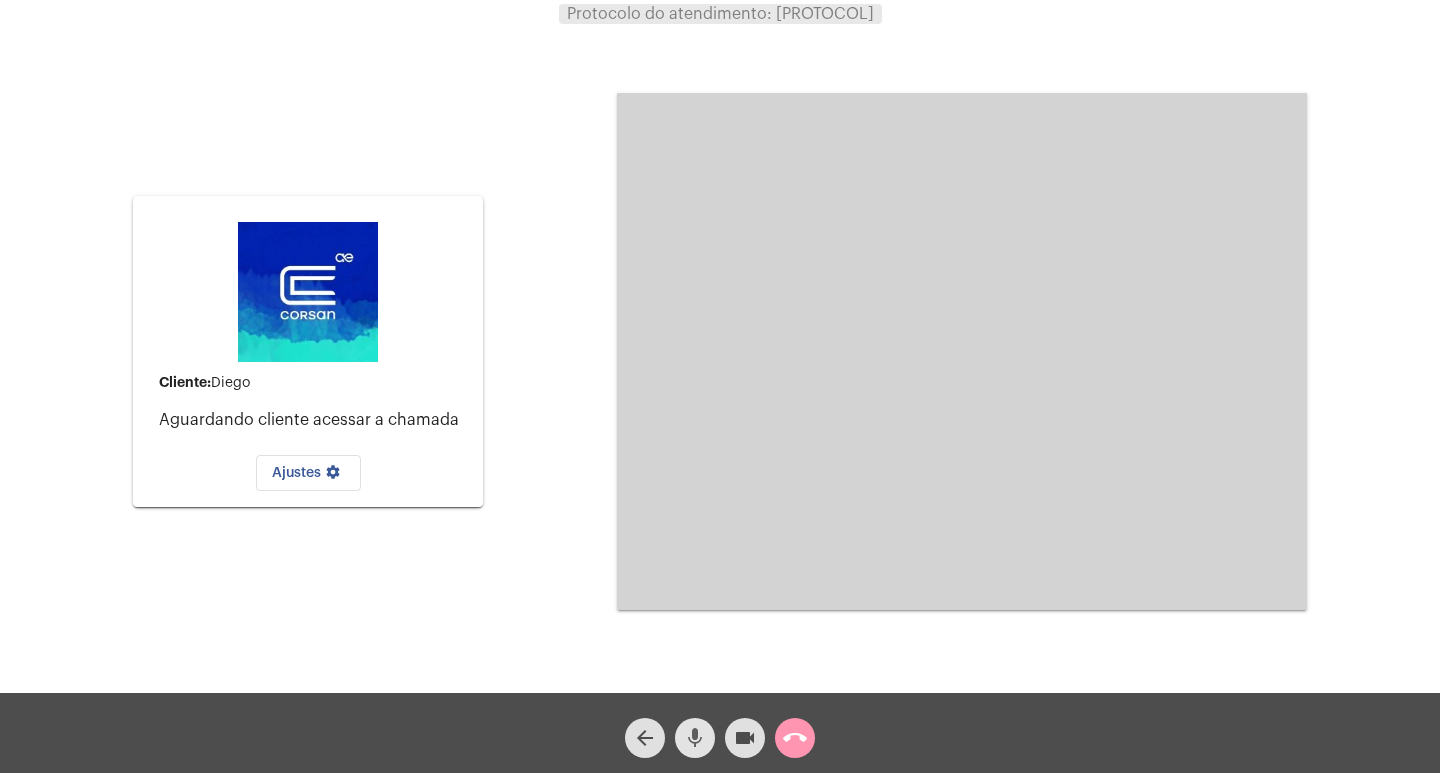 click on "mic" 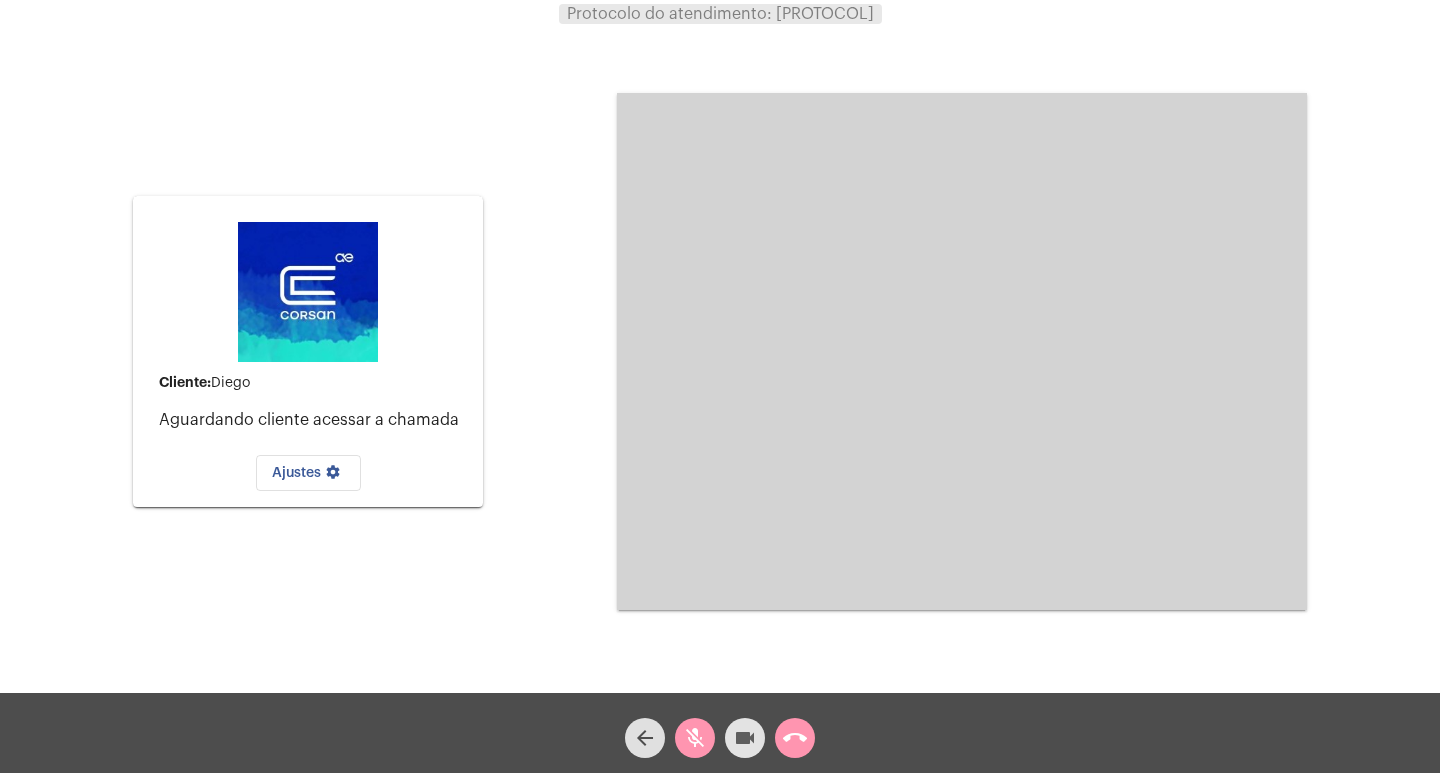 click on "videocam" 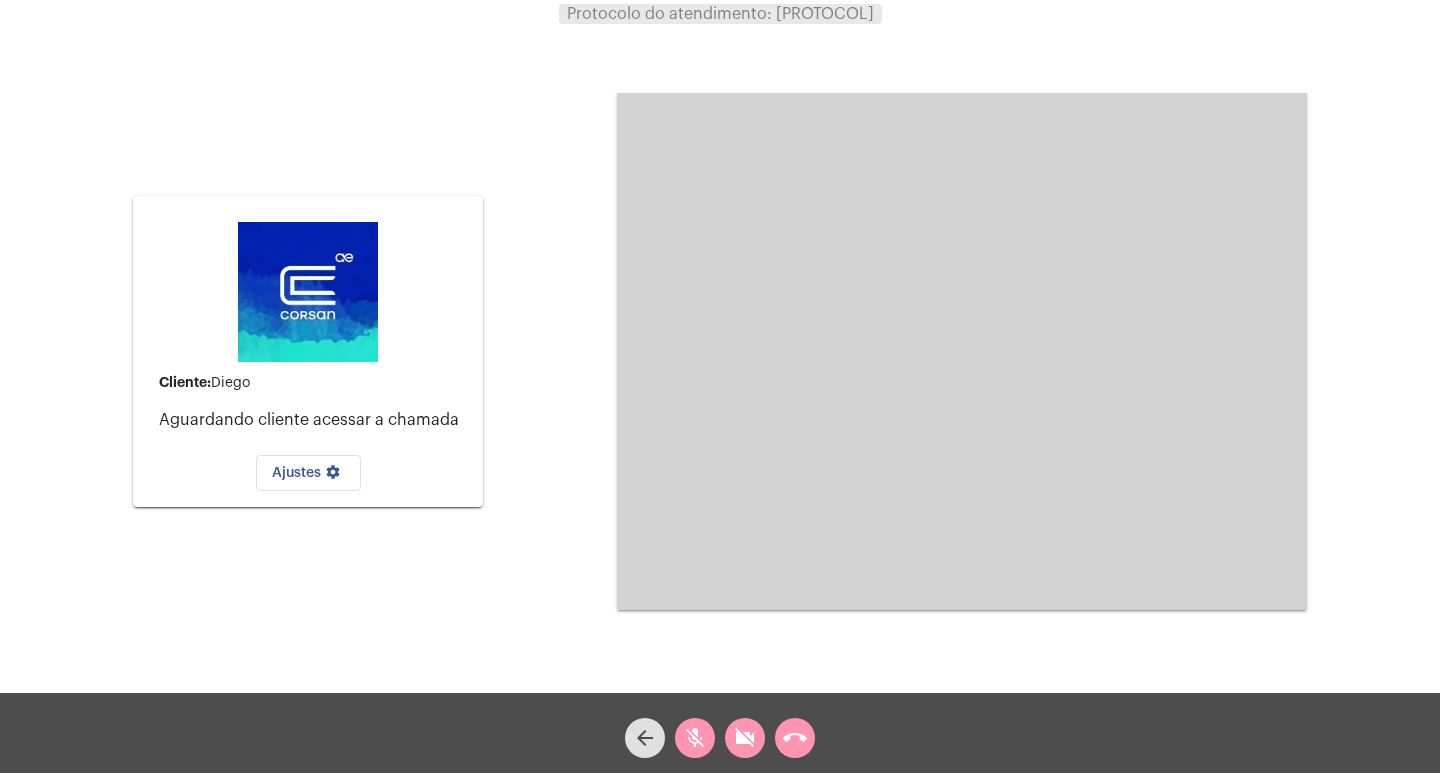 click on "videocam_off" 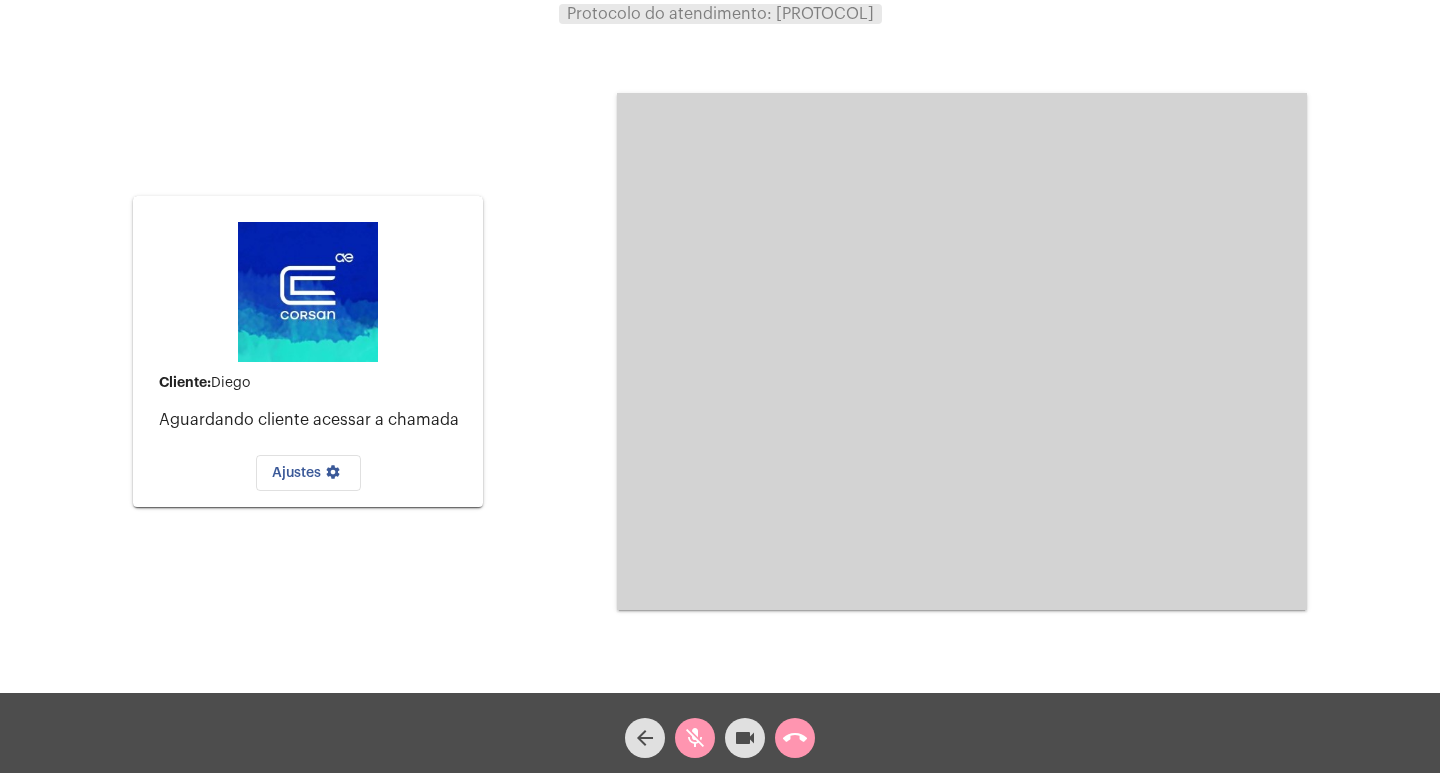 click on "mic_off" 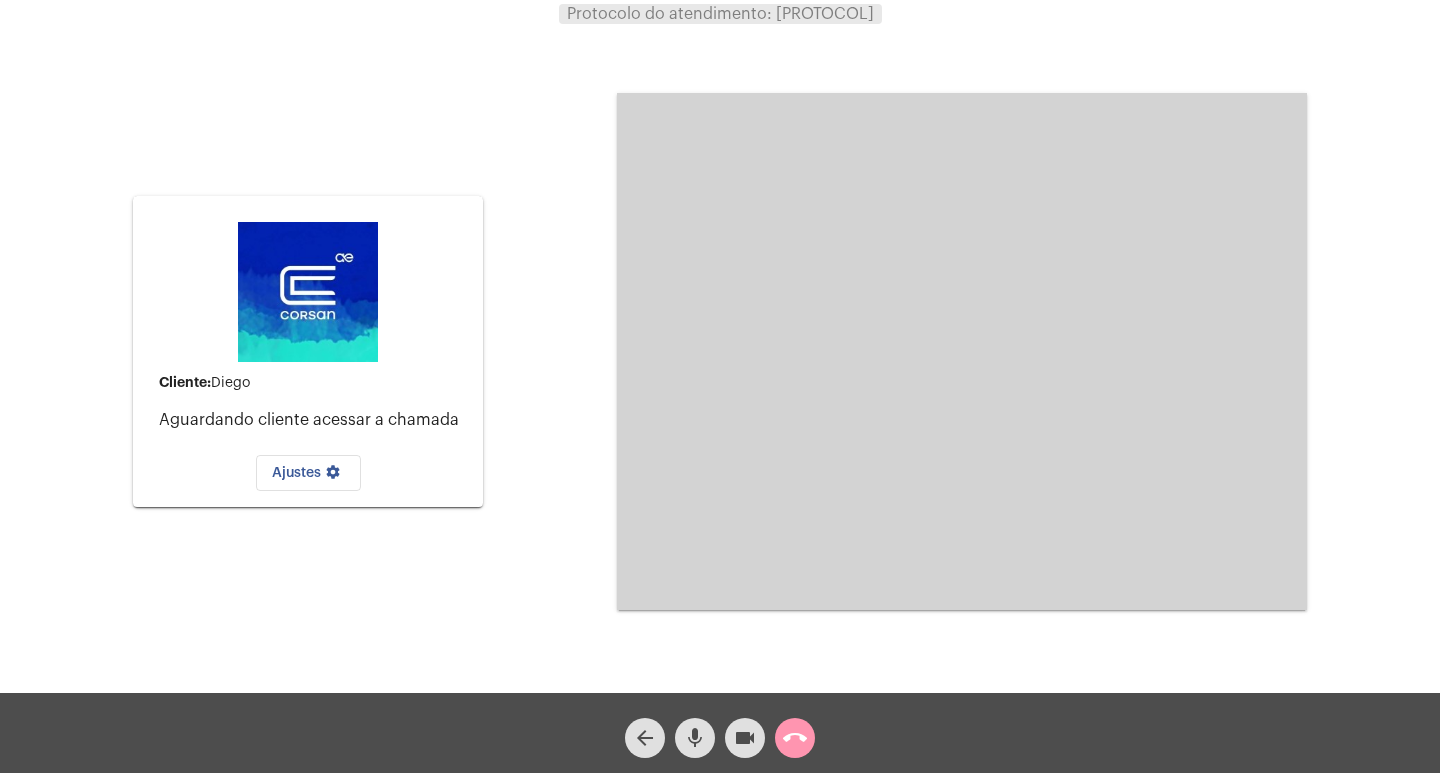 click on "call_end" 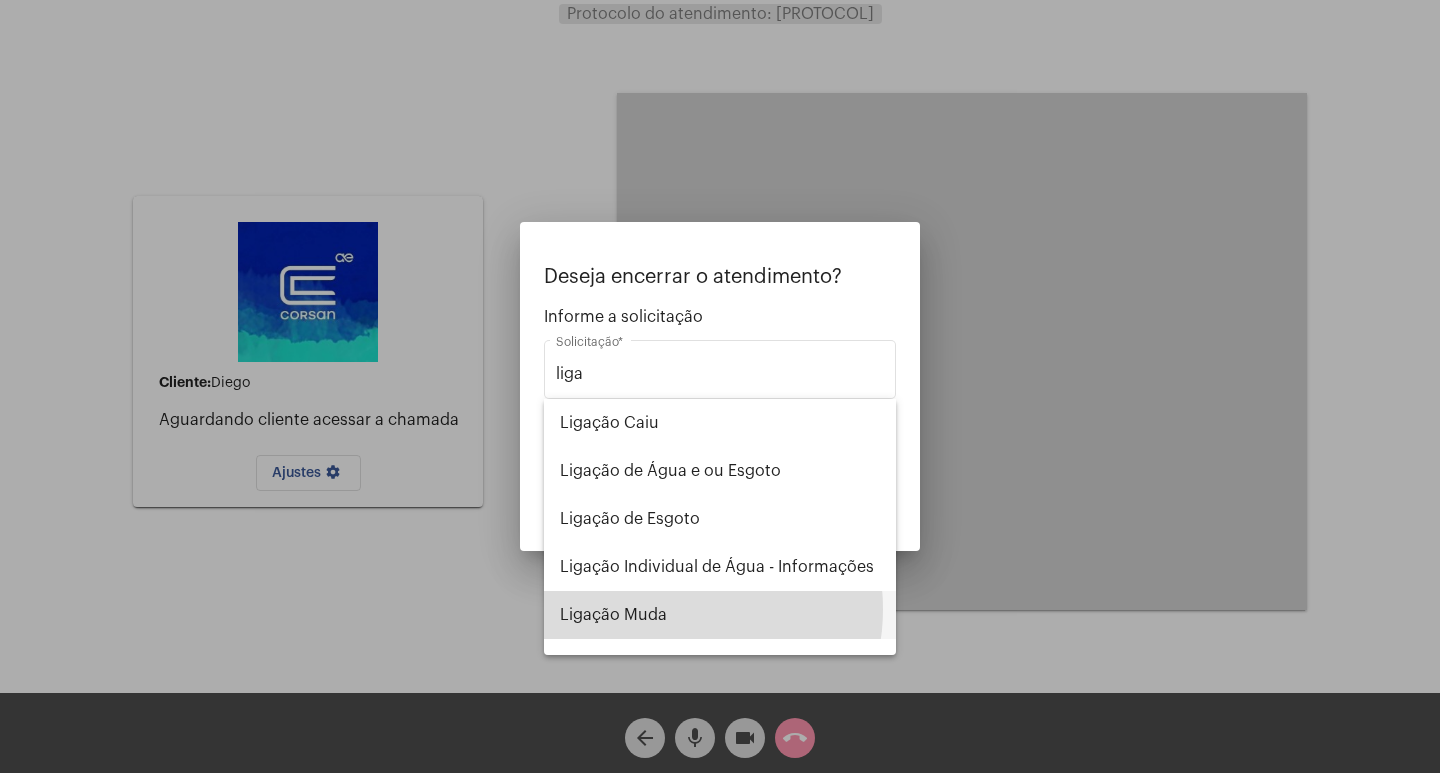 click on "Ligação Muda" at bounding box center [720, 615] 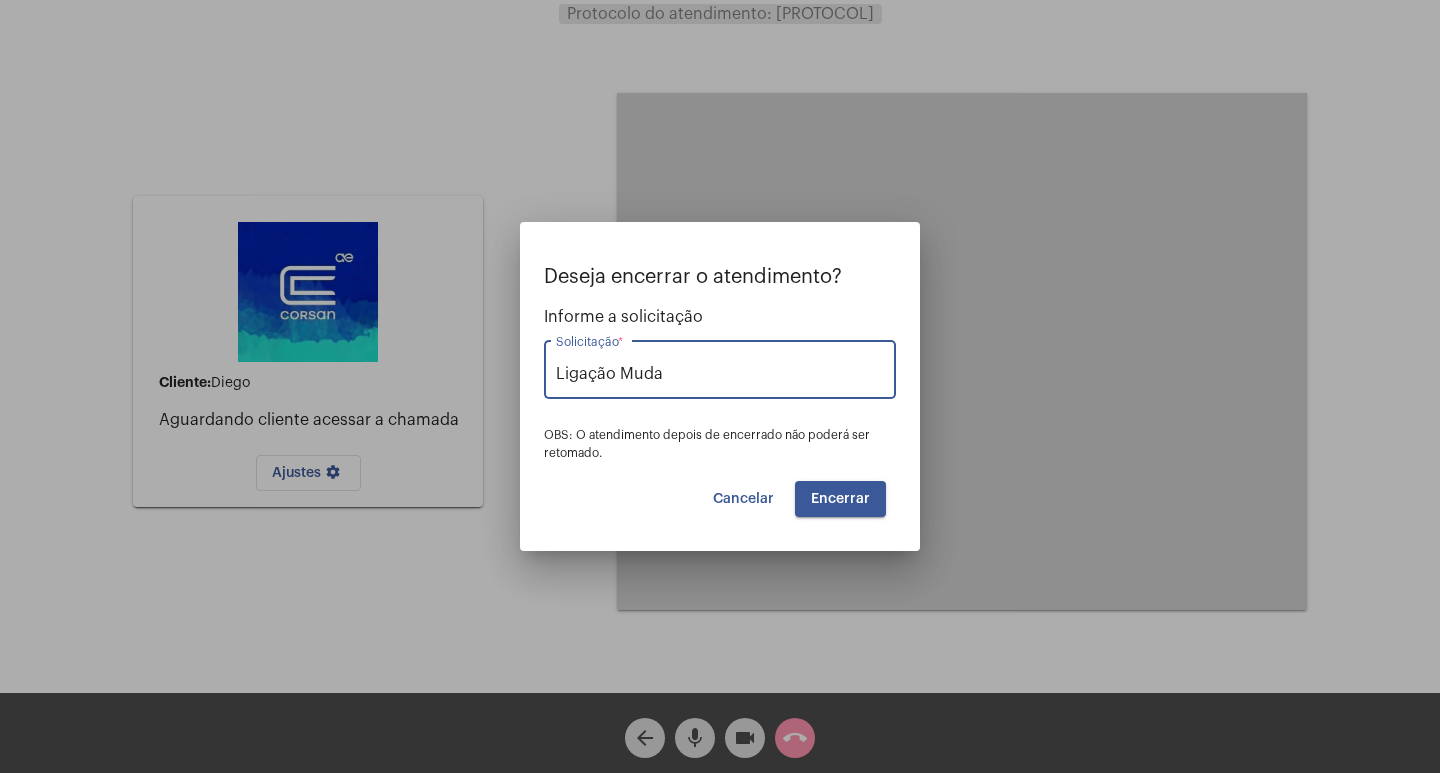 click on "Encerrar" at bounding box center (840, 499) 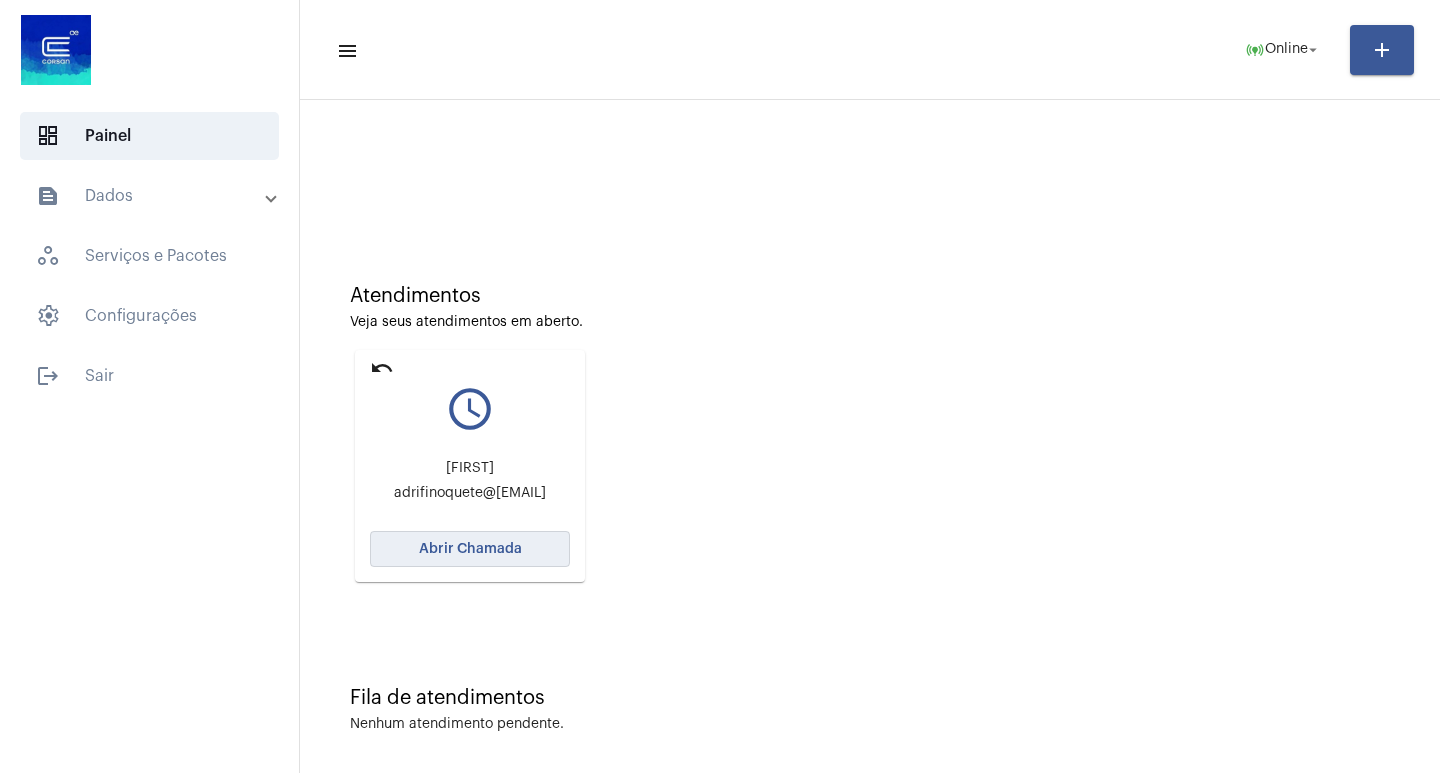 click on "Abrir Chamada" 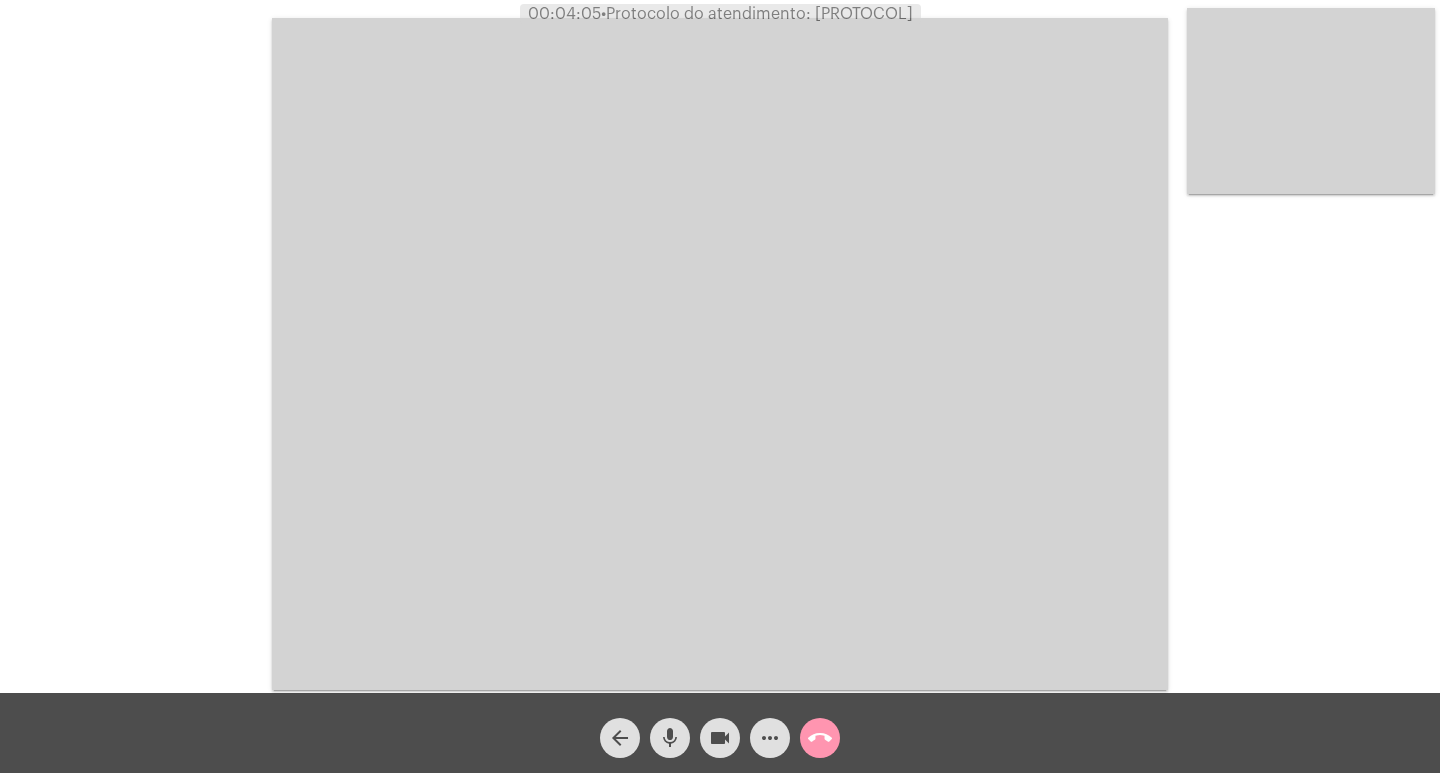 drag, startPoint x: 664, startPoint y: 749, endPoint x: 672, endPoint y: 740, distance: 12.0415945 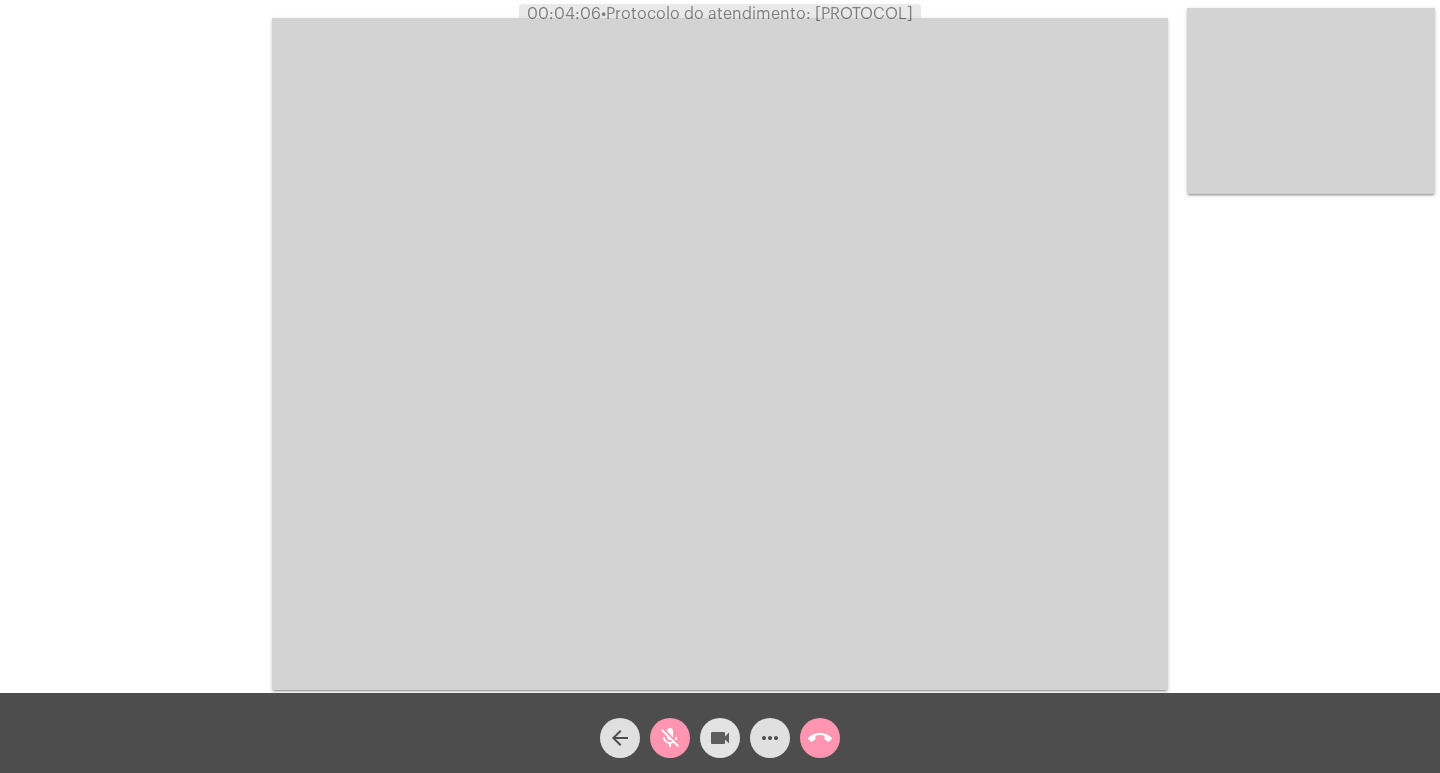 click on "videocam" 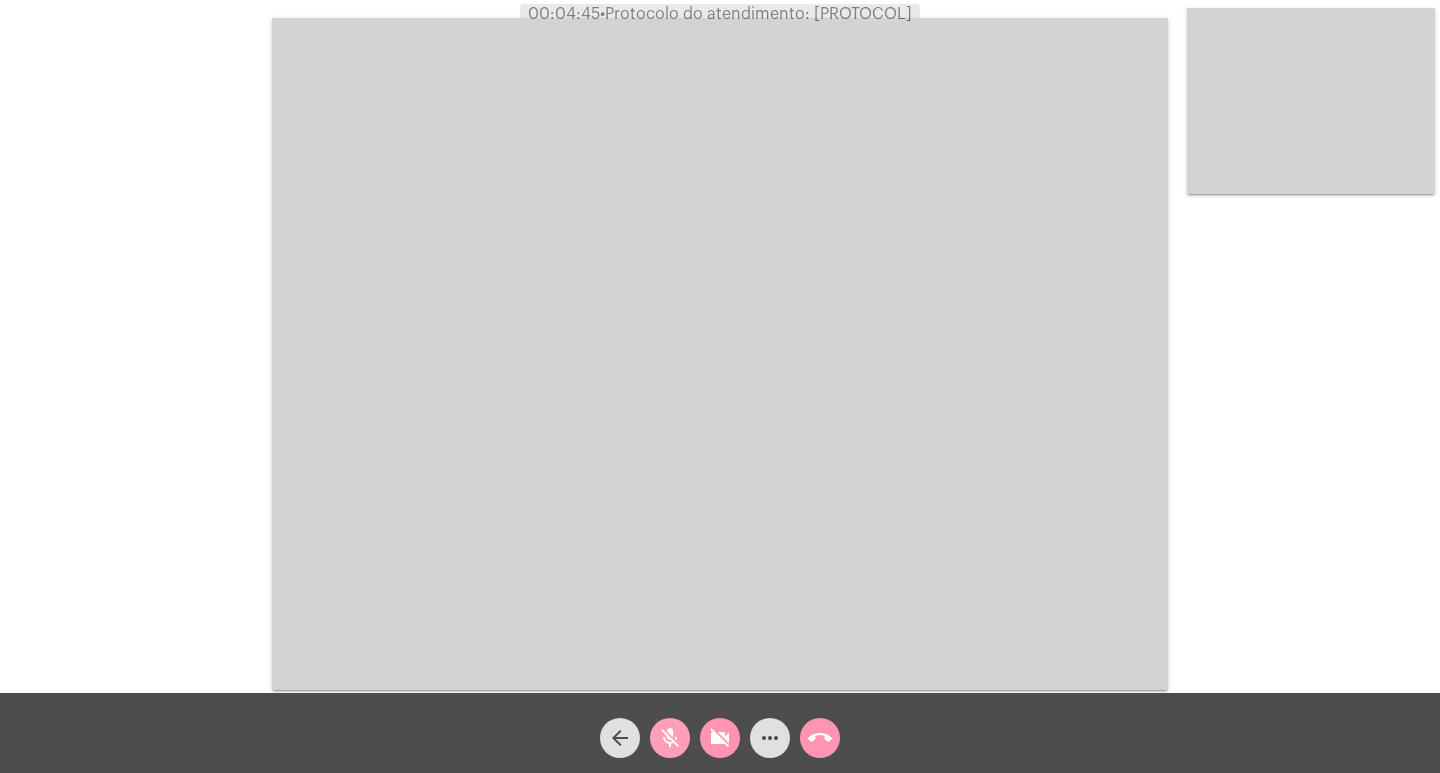 click on "mic_off" 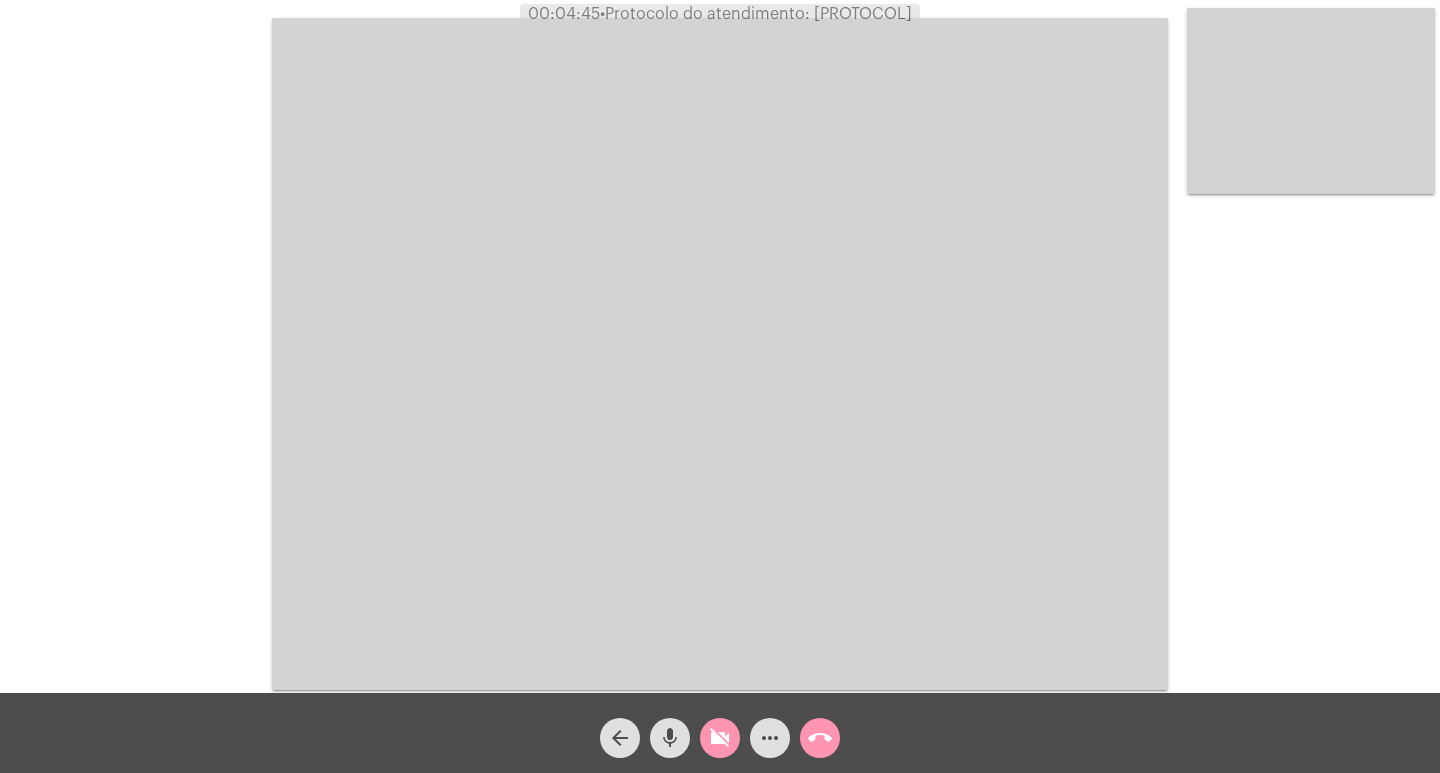 click on "videocam_off" 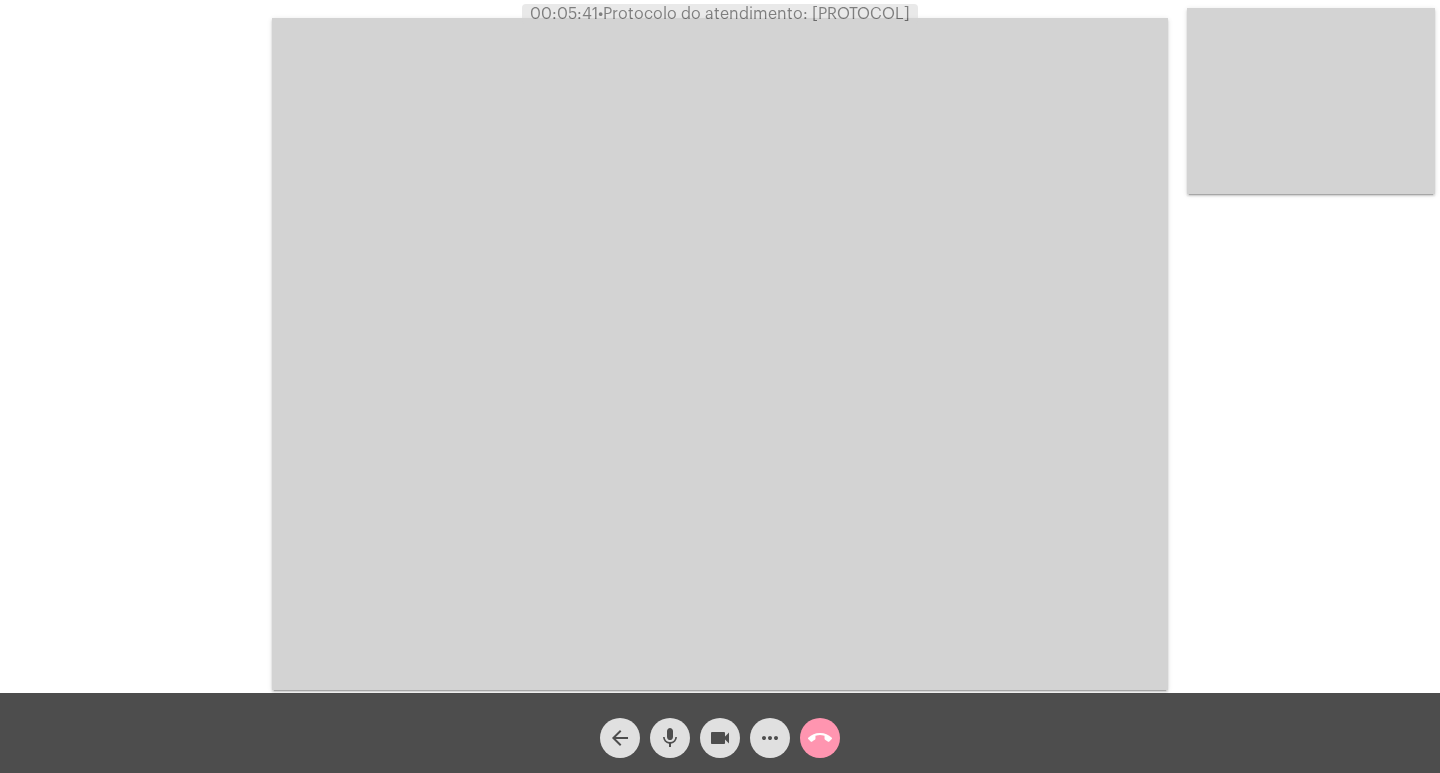 click on "mic" 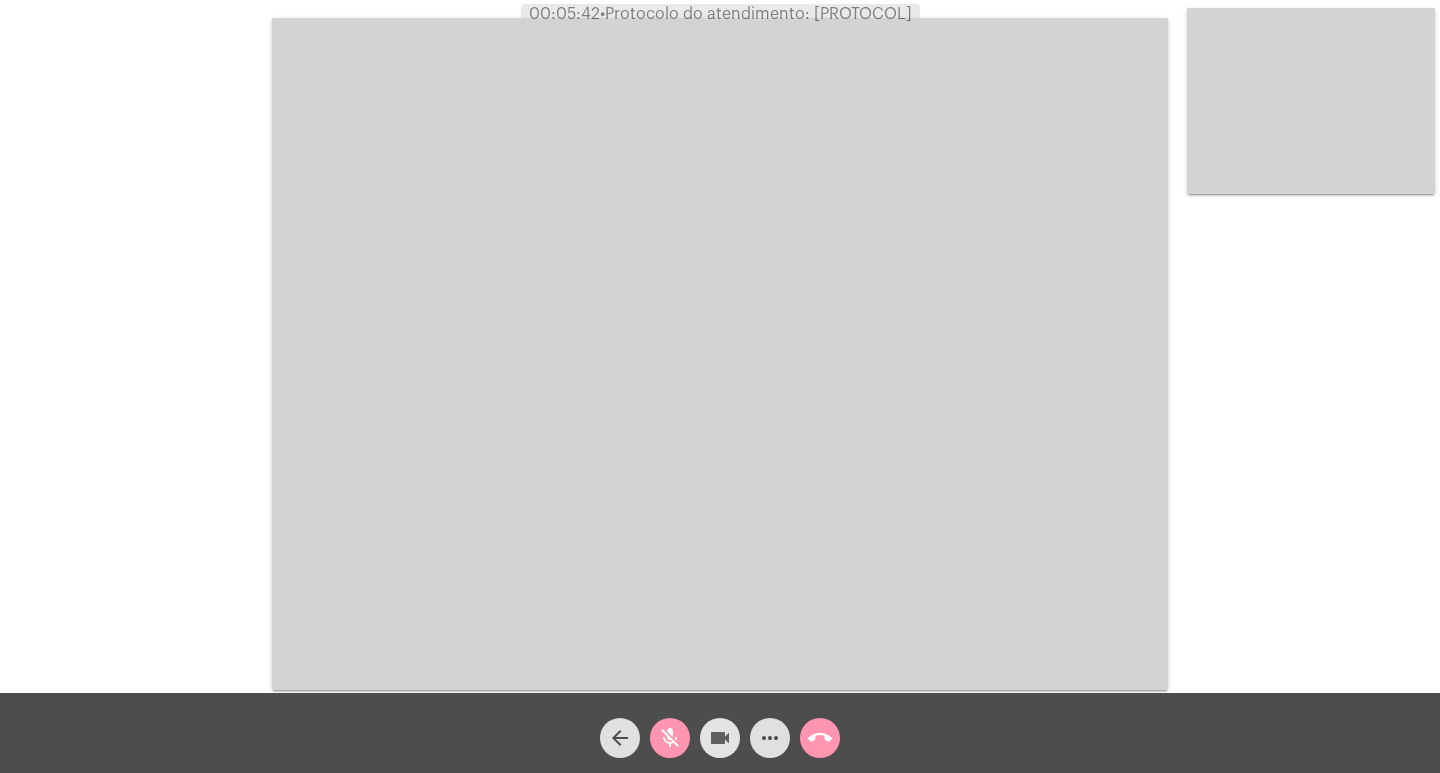 click on "videocam" 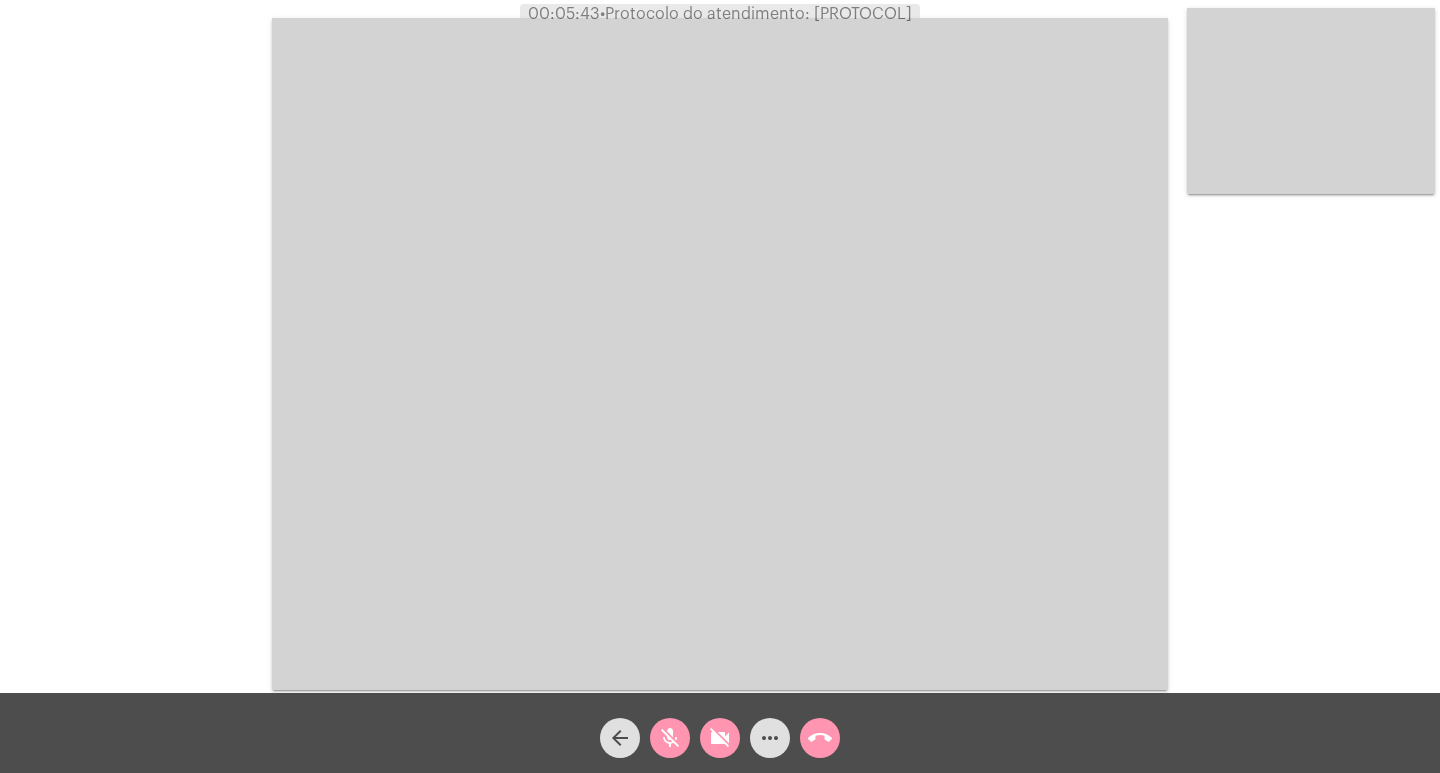 click on "videocam_off" 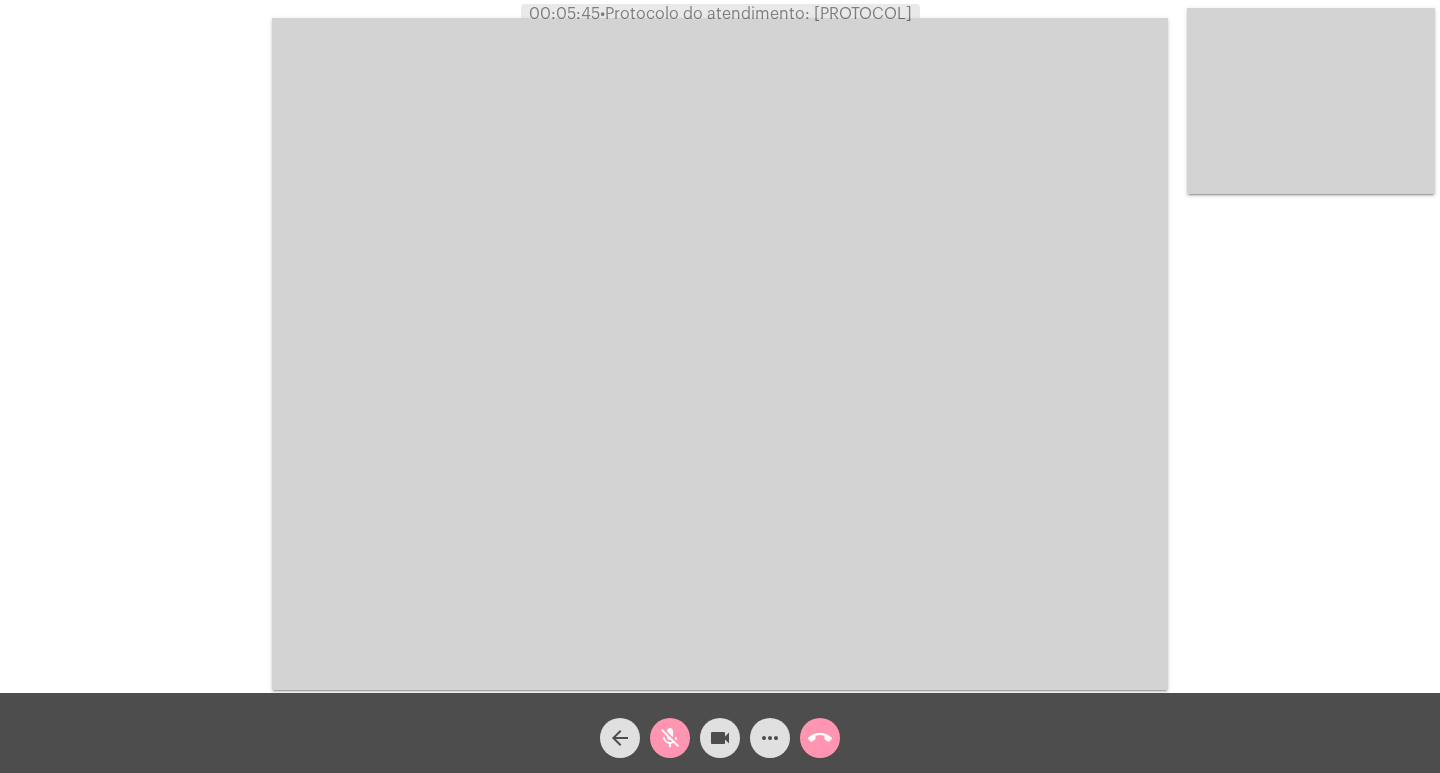 click on "mic_off" 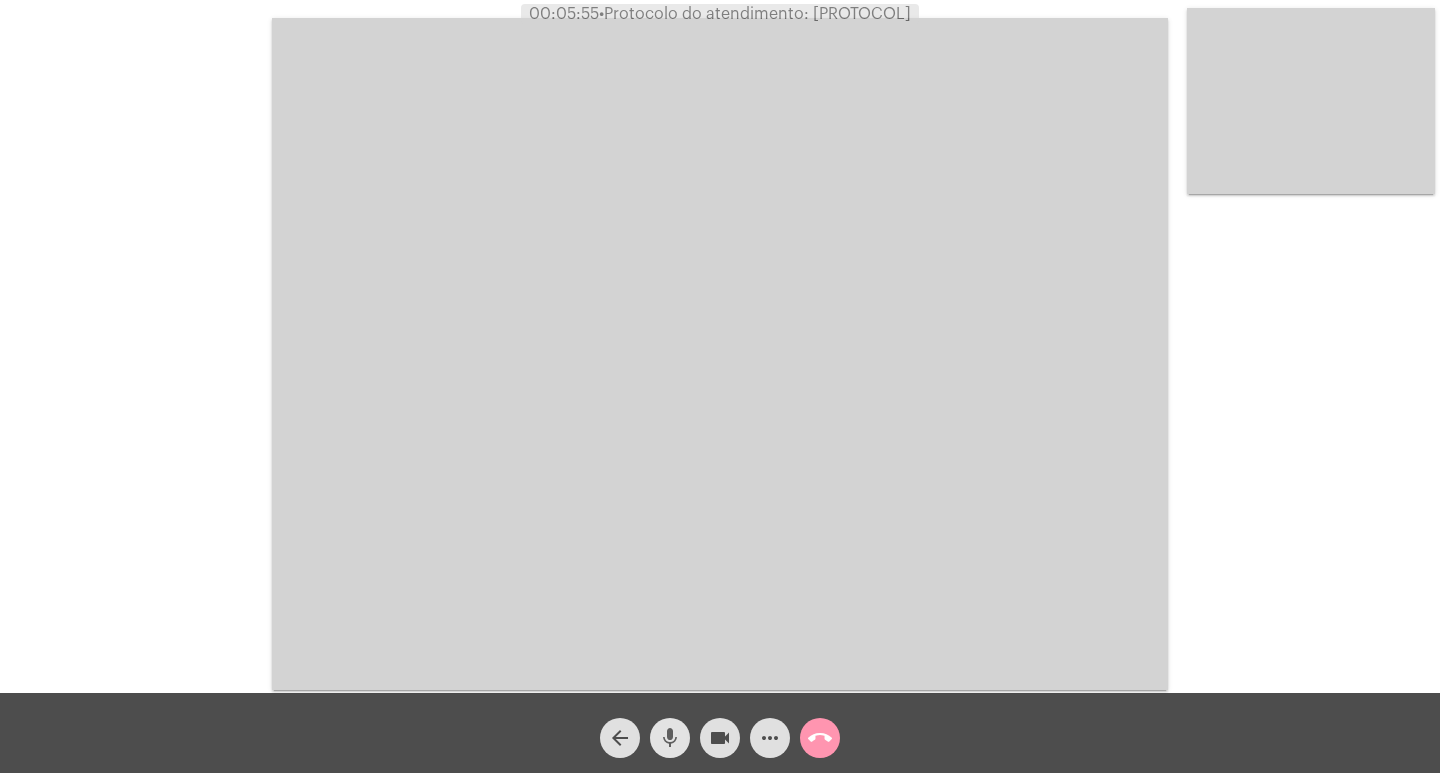 click on "mic" 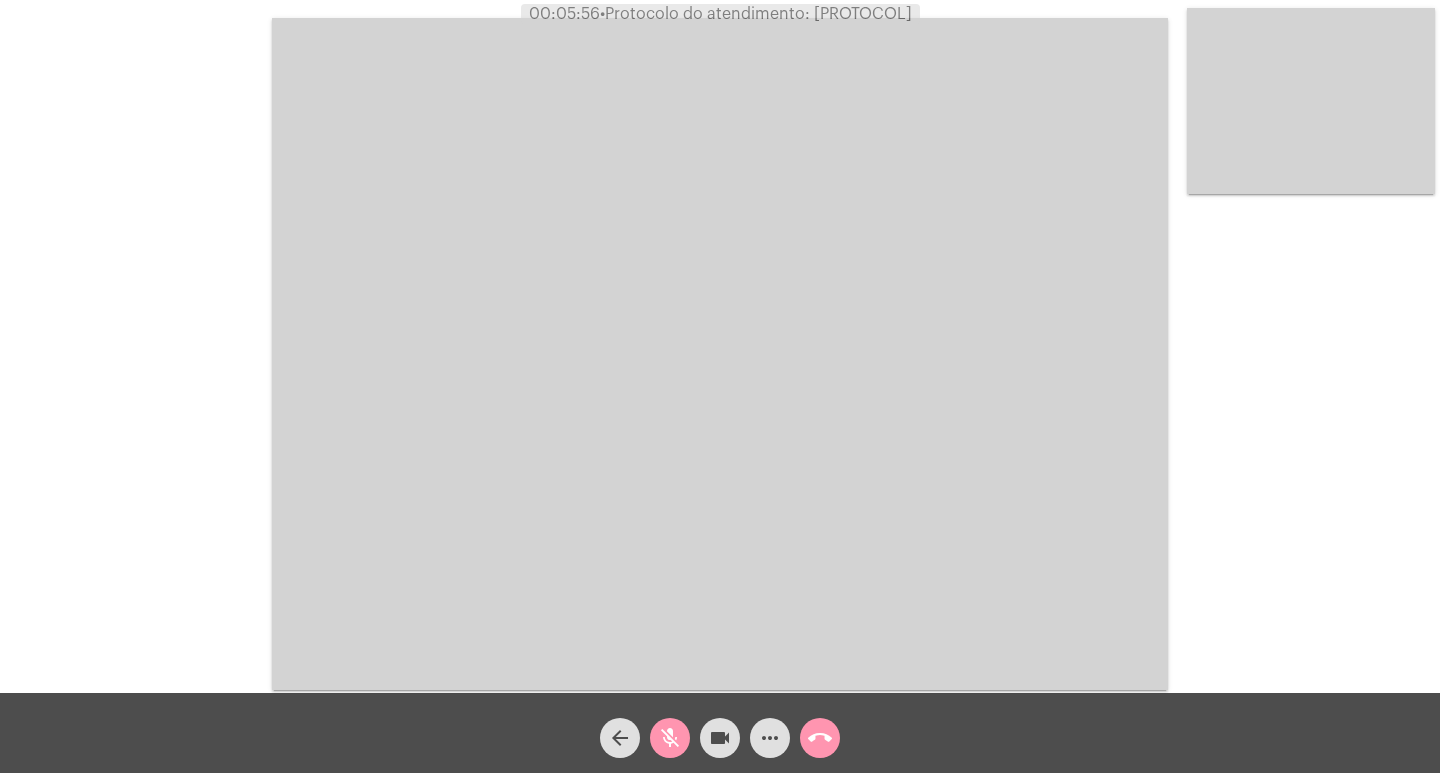 click on "videocam" 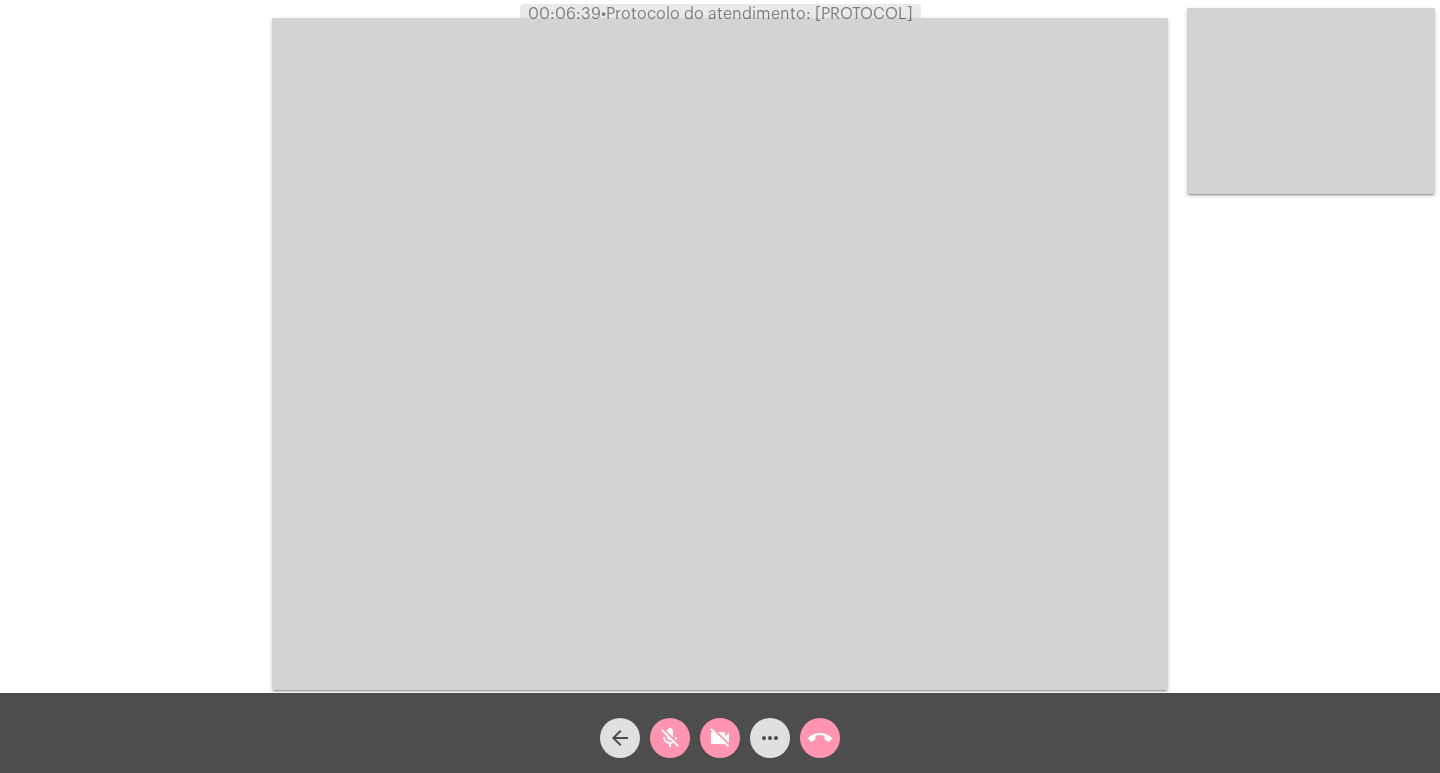 click on "mic_off" 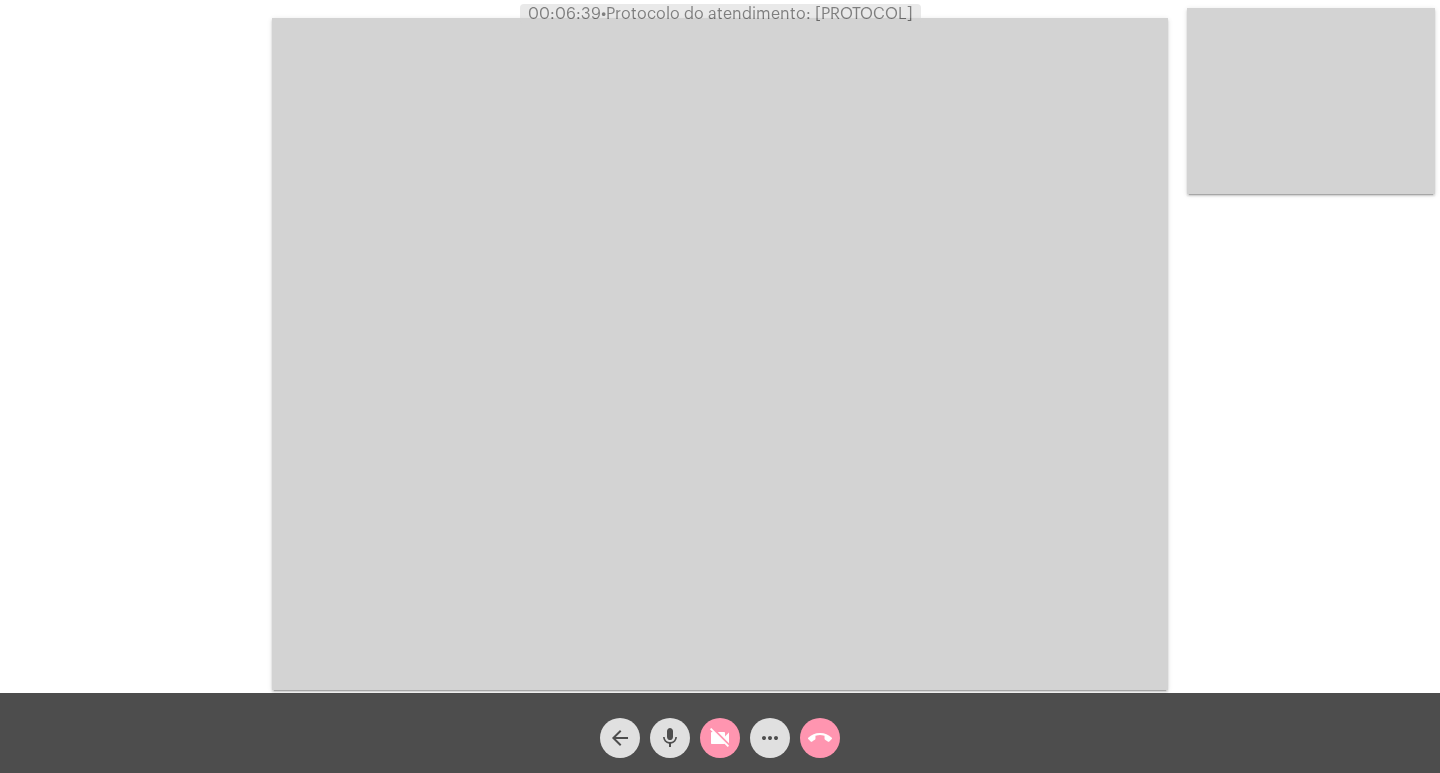 click on "videocam_off" 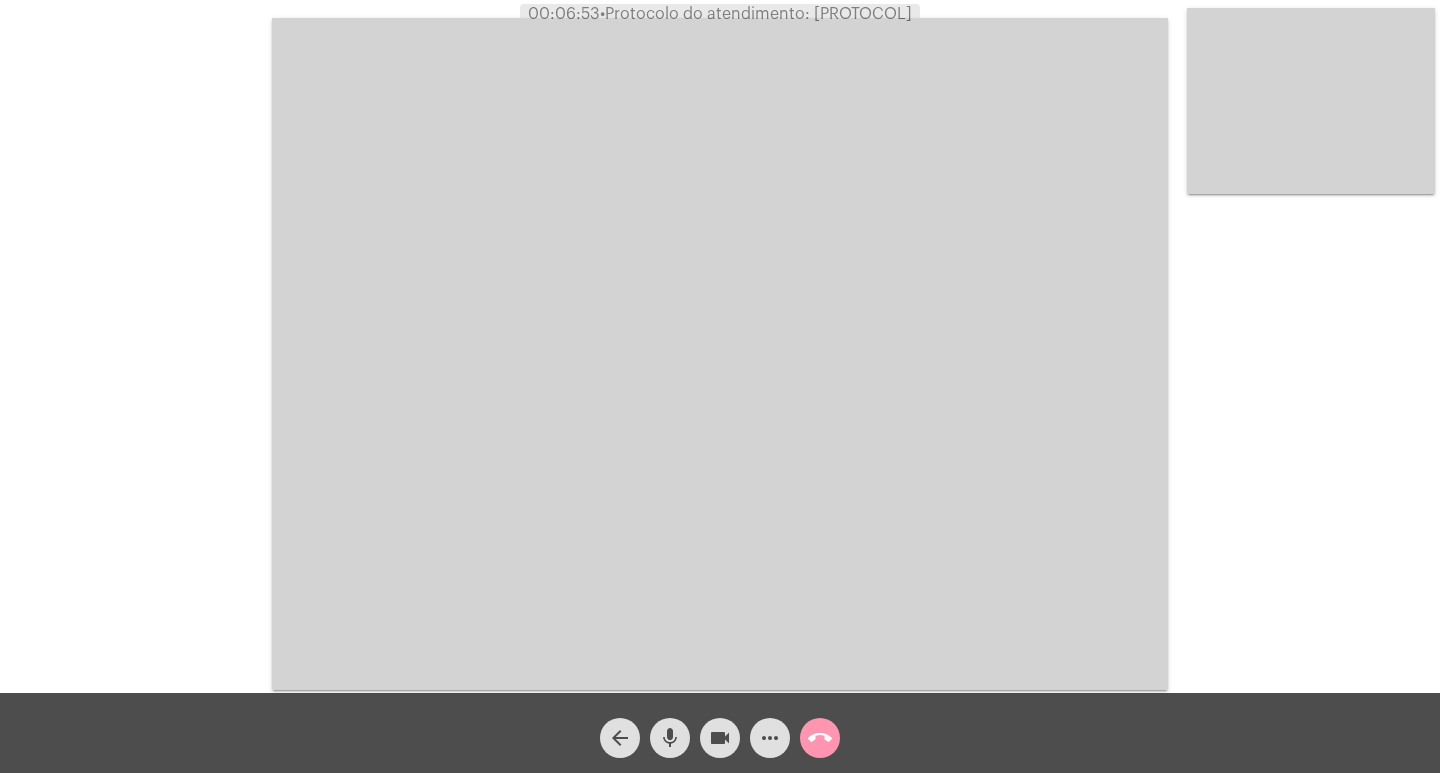click on "mic" 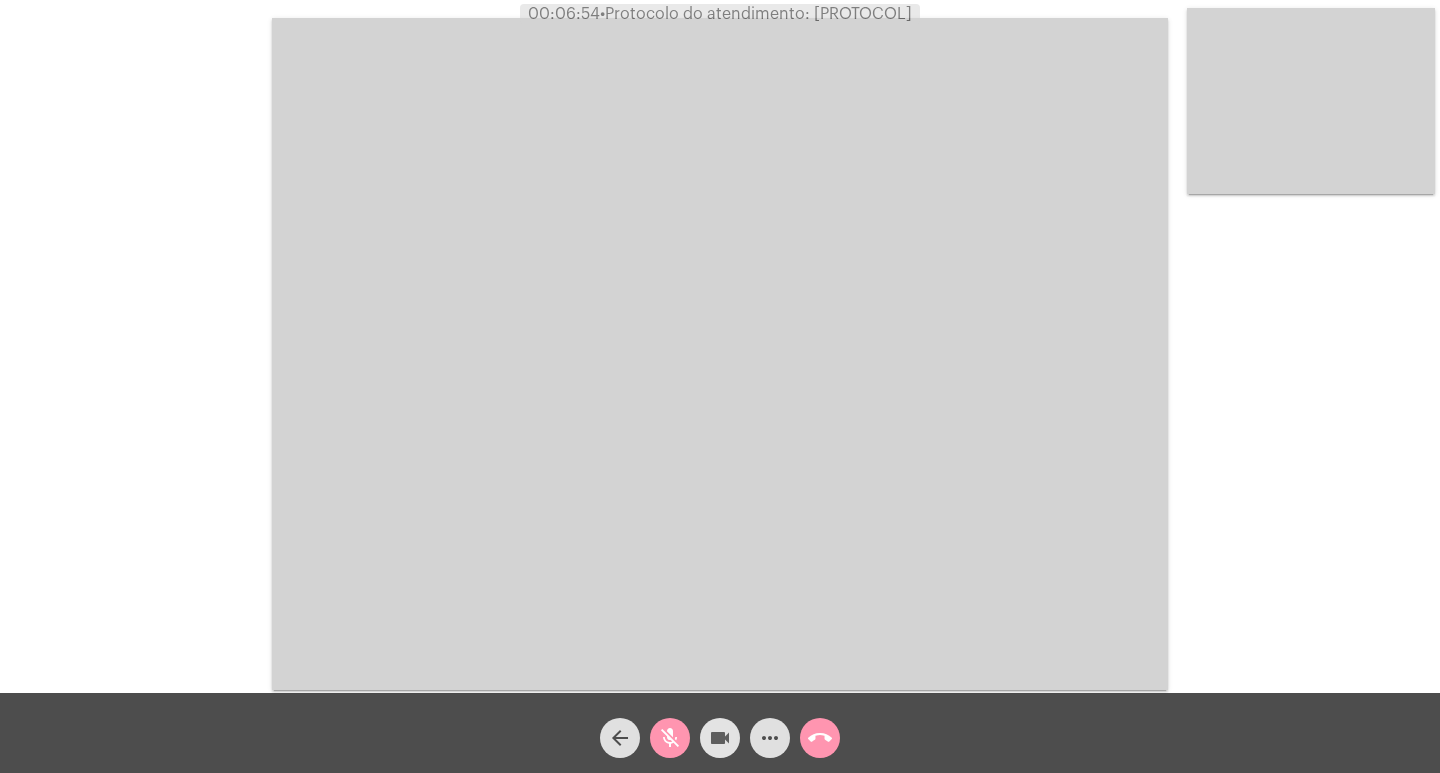 click on "videocam" 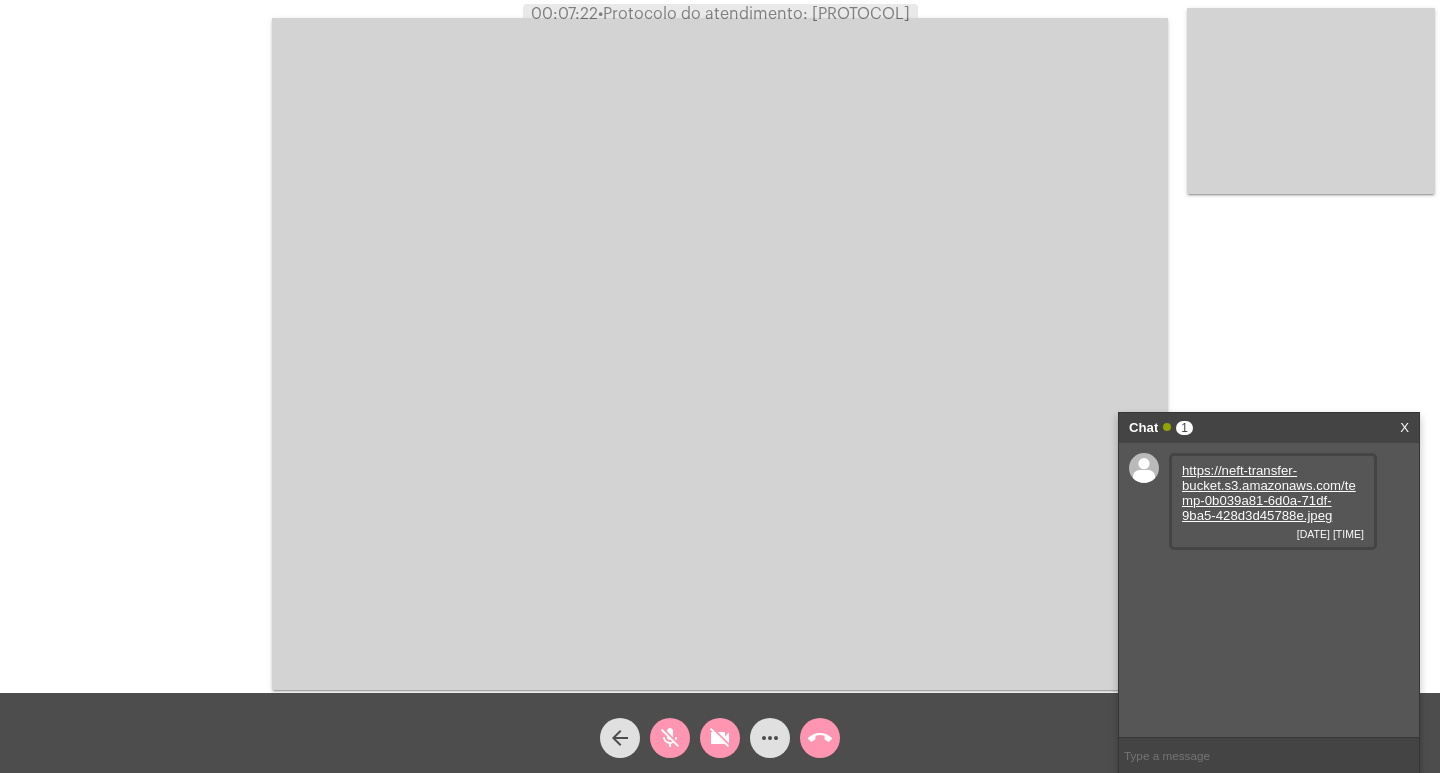 click on "mic_off" 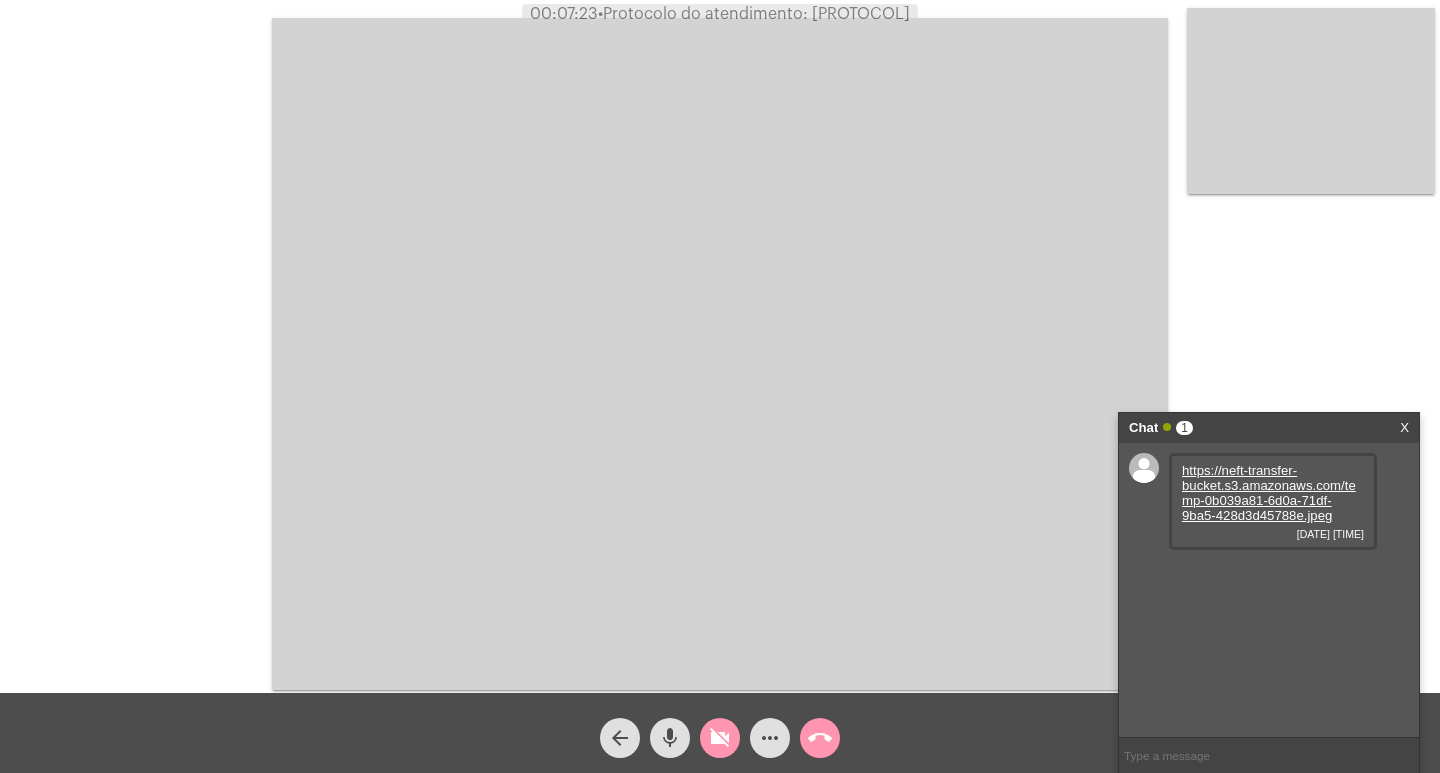 click on "videocam_off" 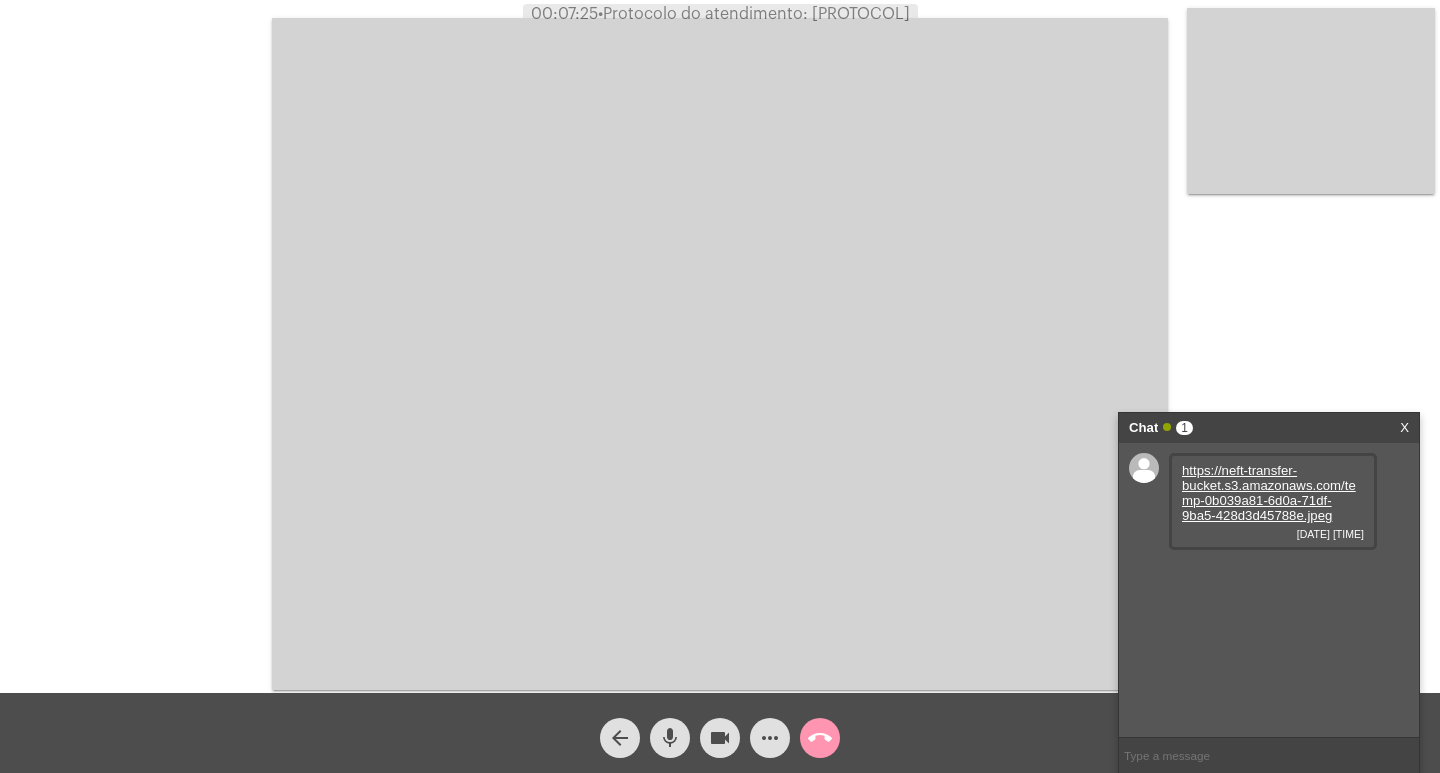 click on "https://neft-transfer-bucket.s3.amazonaws.com/temp-0b039a81-6d0a-71df-9ba5-428d3d45788e.jpeg" at bounding box center (1269, 493) 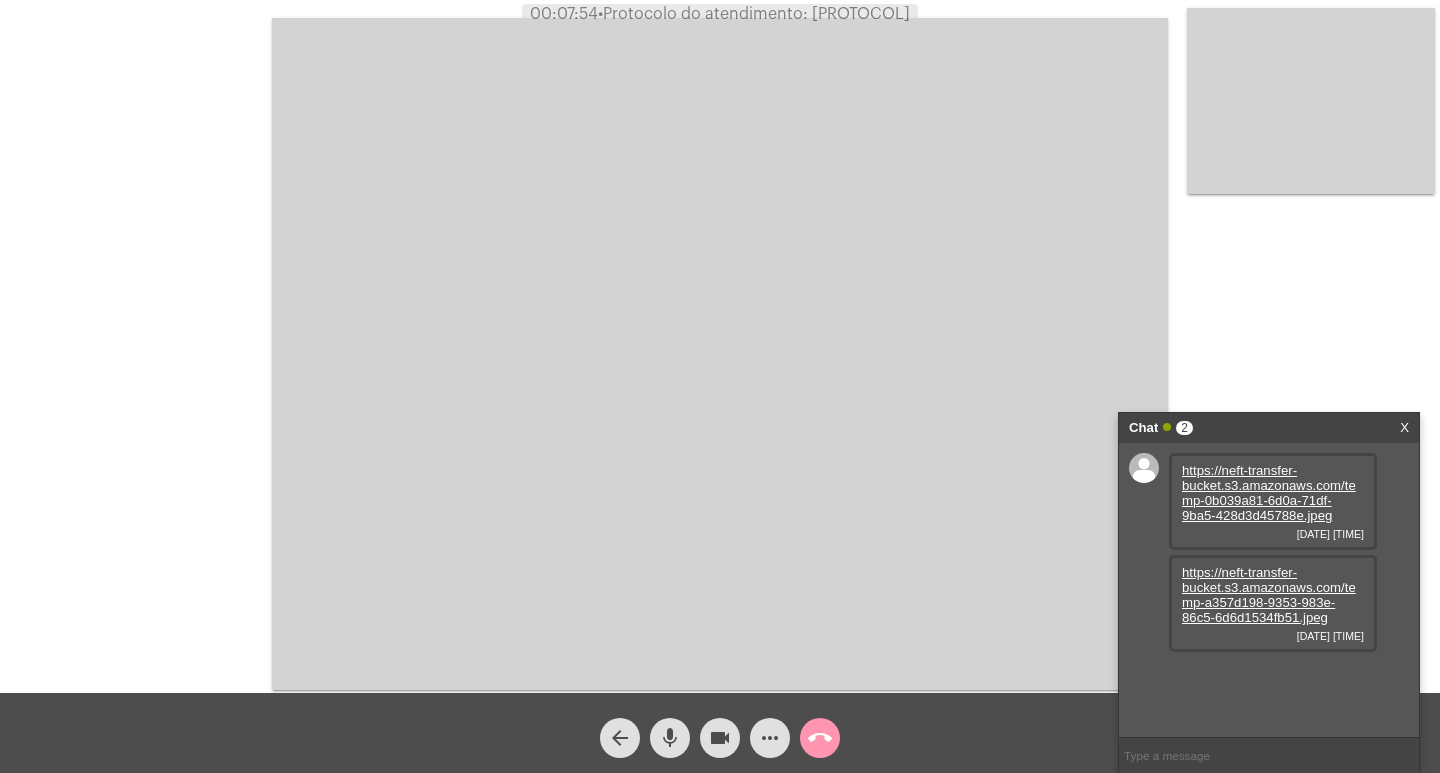 click on "mic" 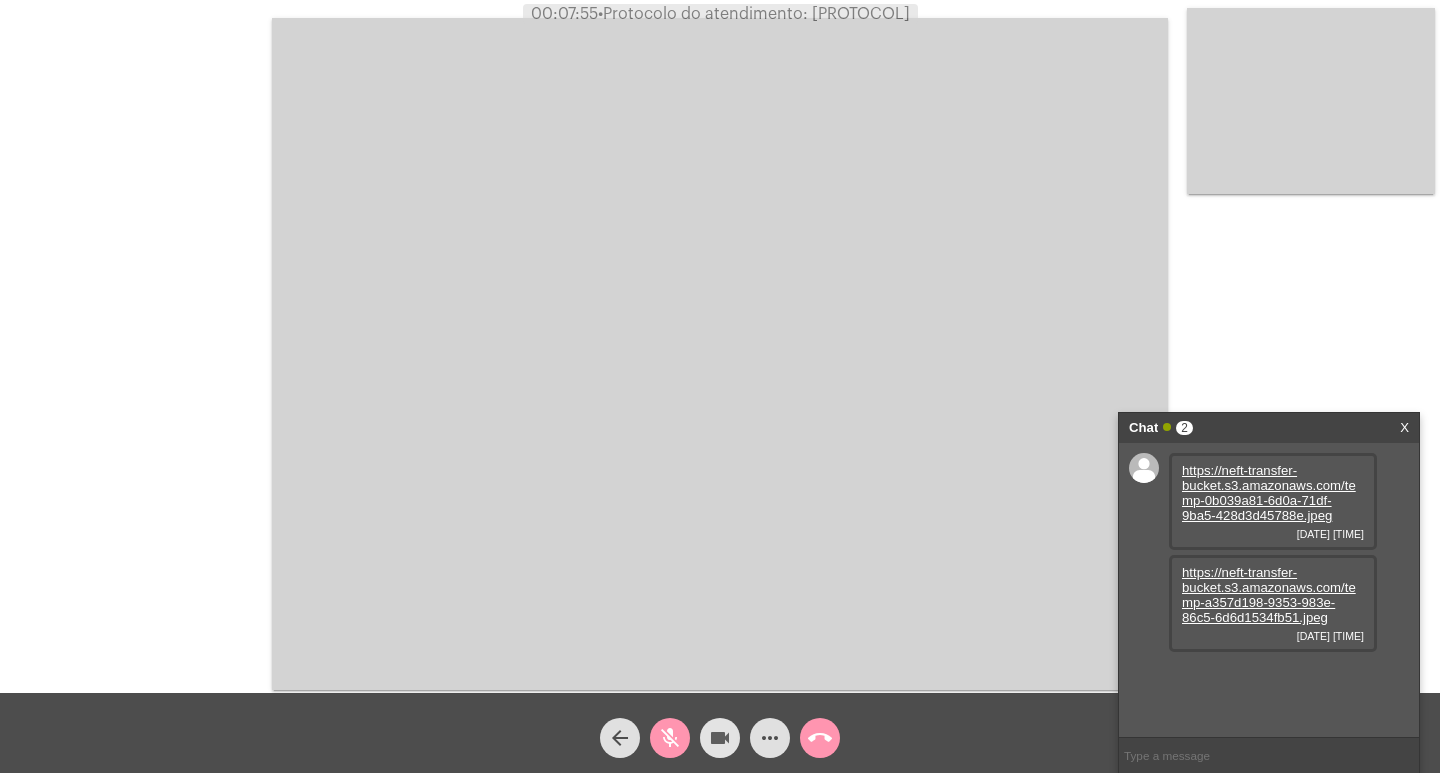 click on "videocam" 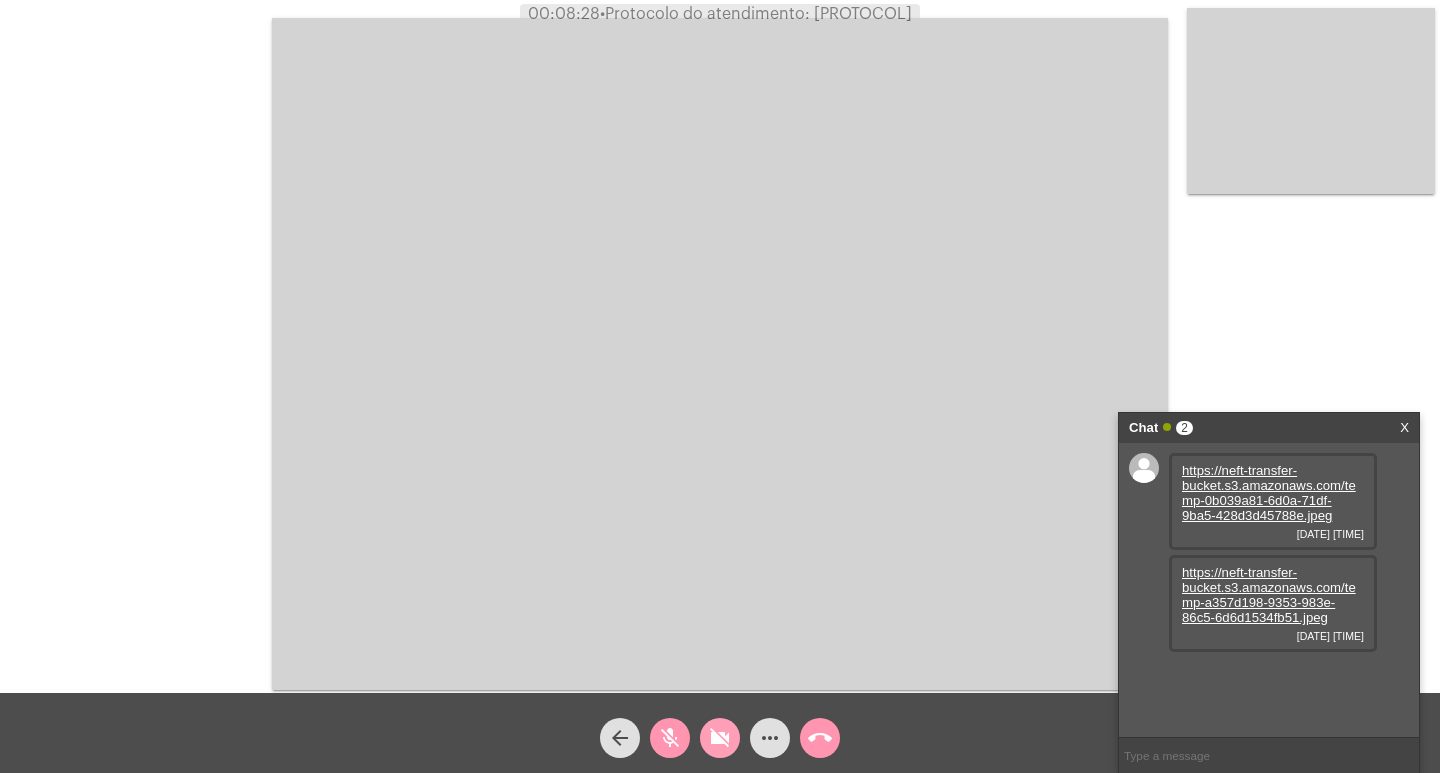 click on "videocam_off" 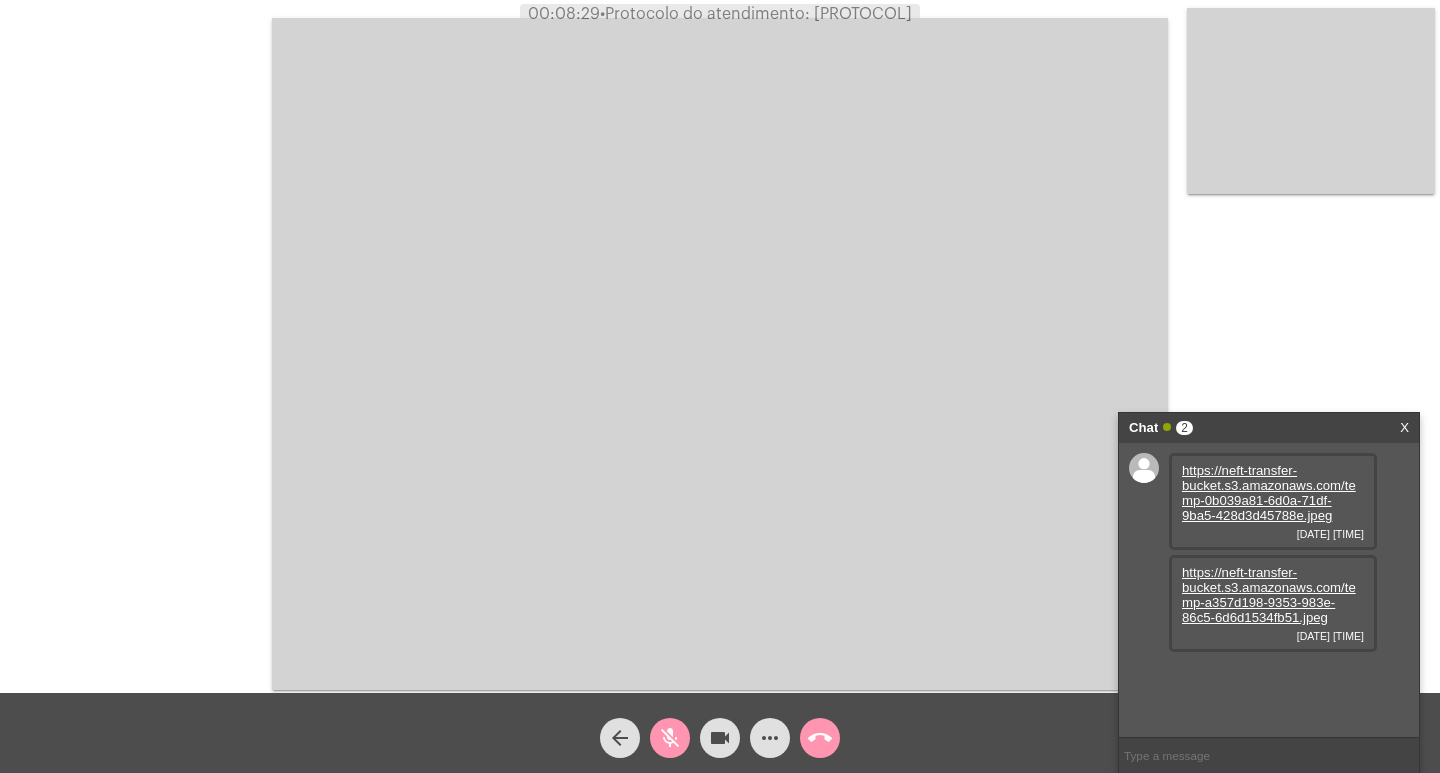 click on "mic_off" 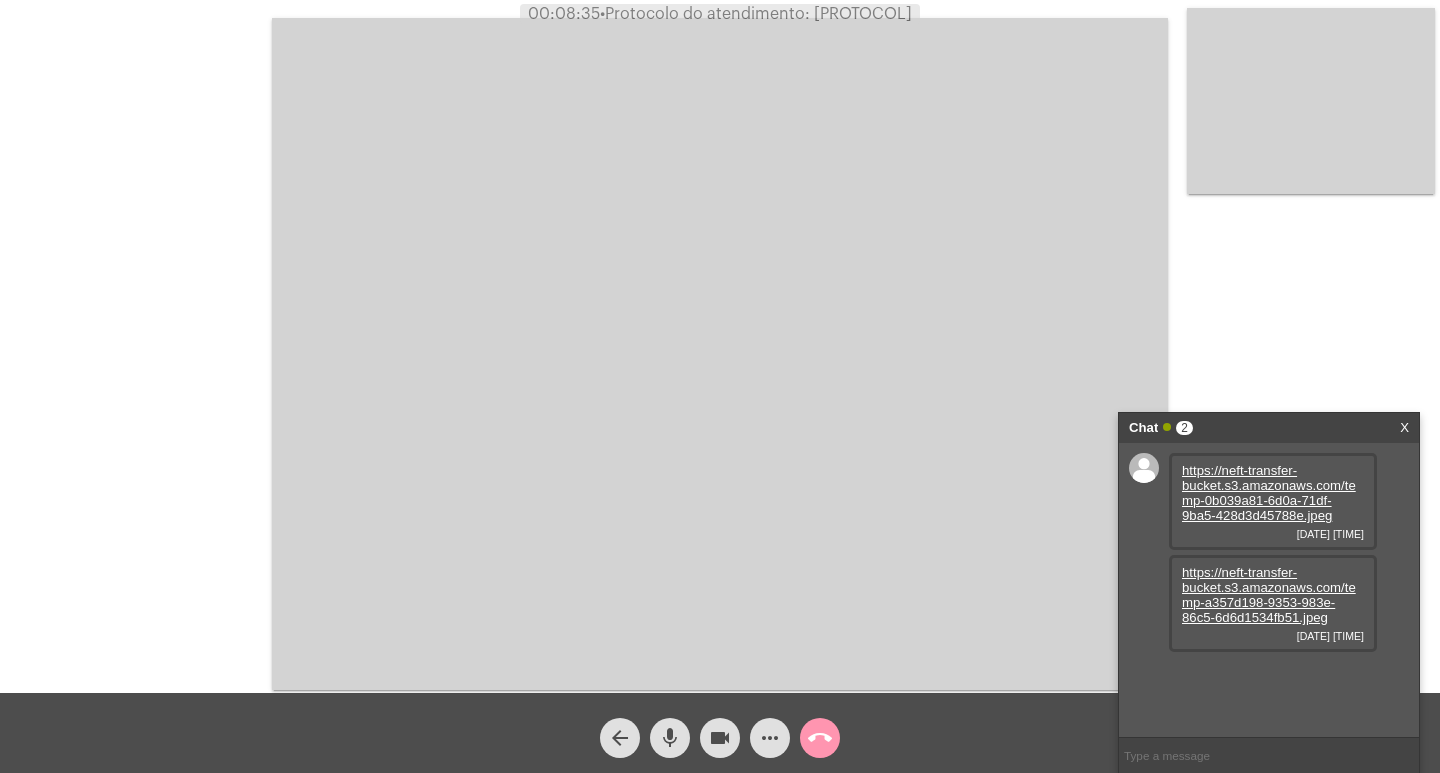 click on "https://neft-transfer-bucket.s3.amazonaws.com/temp-a357d198-9353-983e-86c5-6d6d1534fb51.jpeg" at bounding box center (1269, 595) 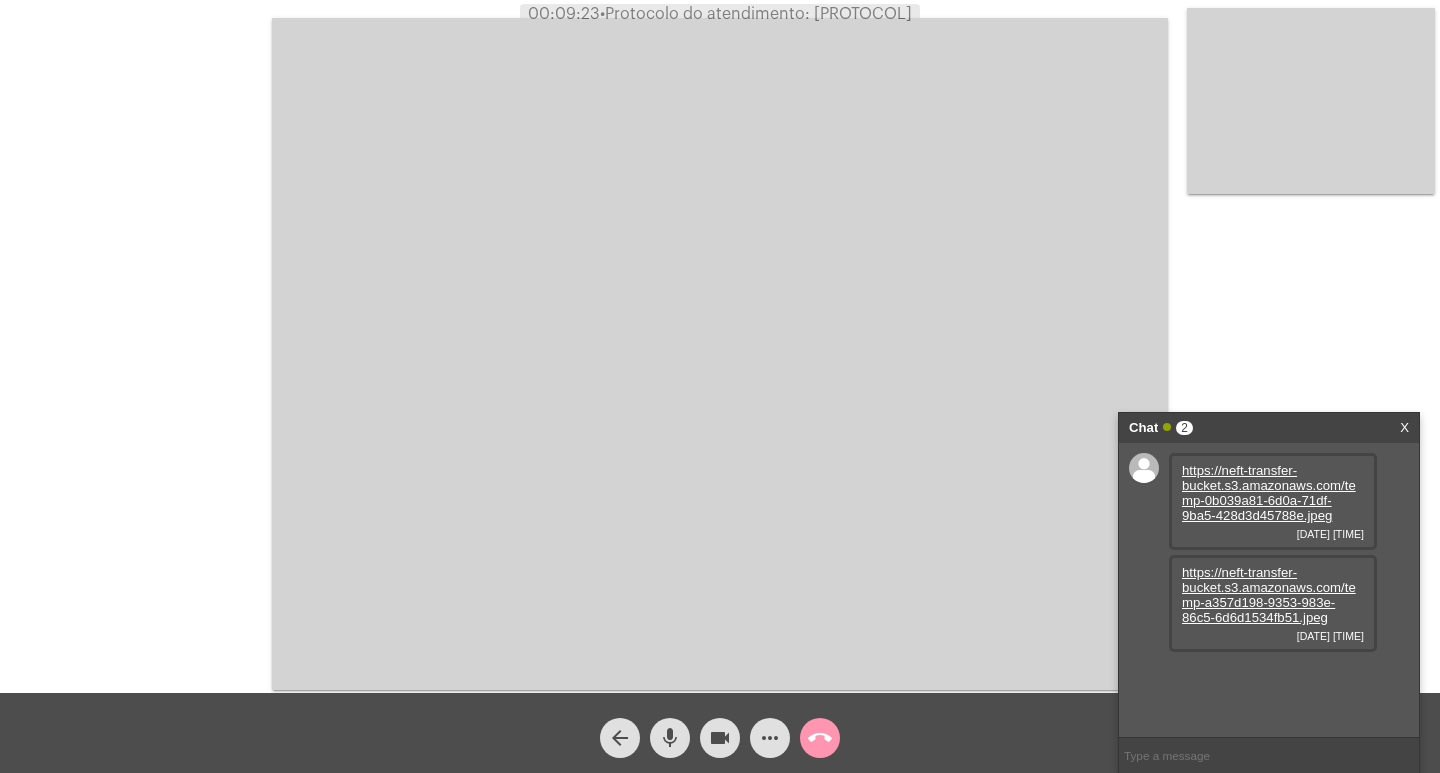 click on "mic" 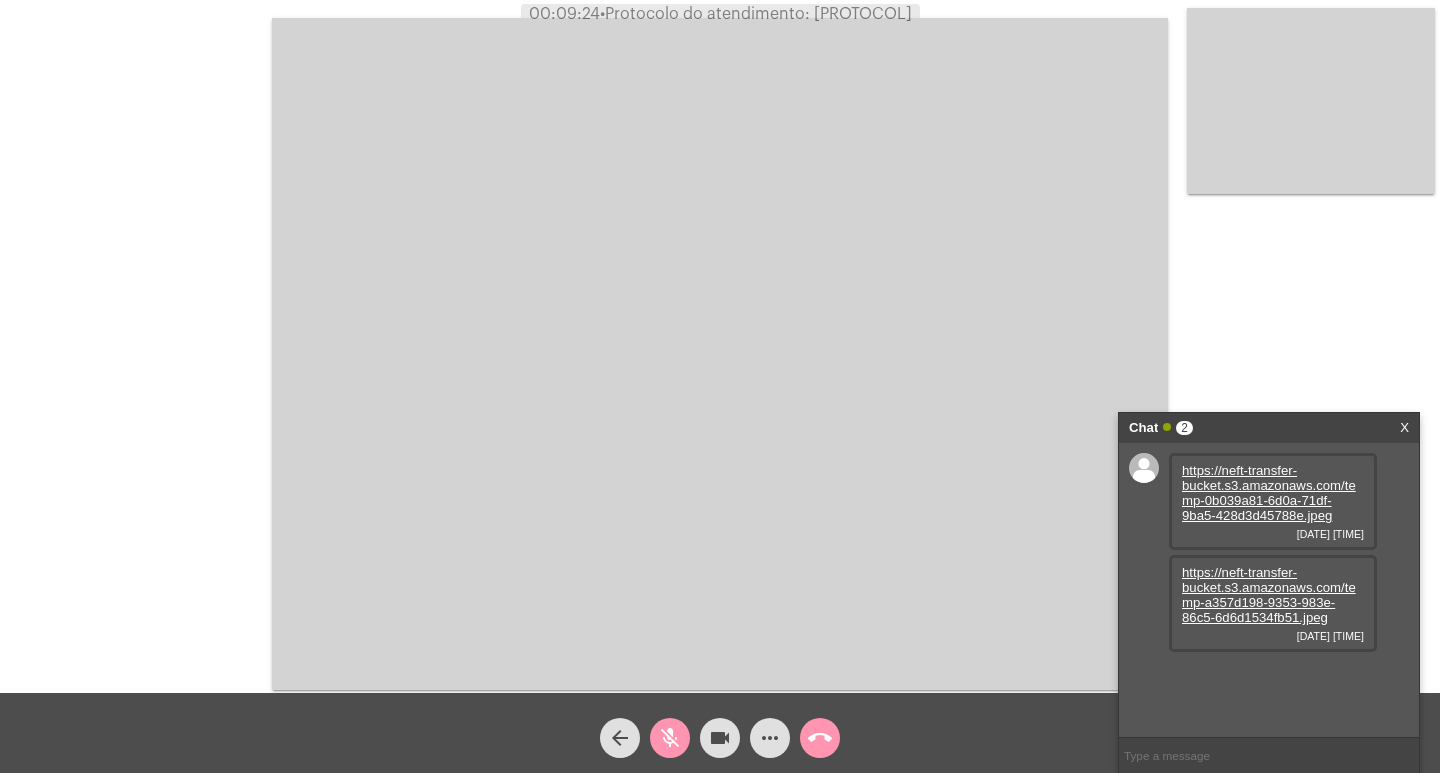 click on "videocam" 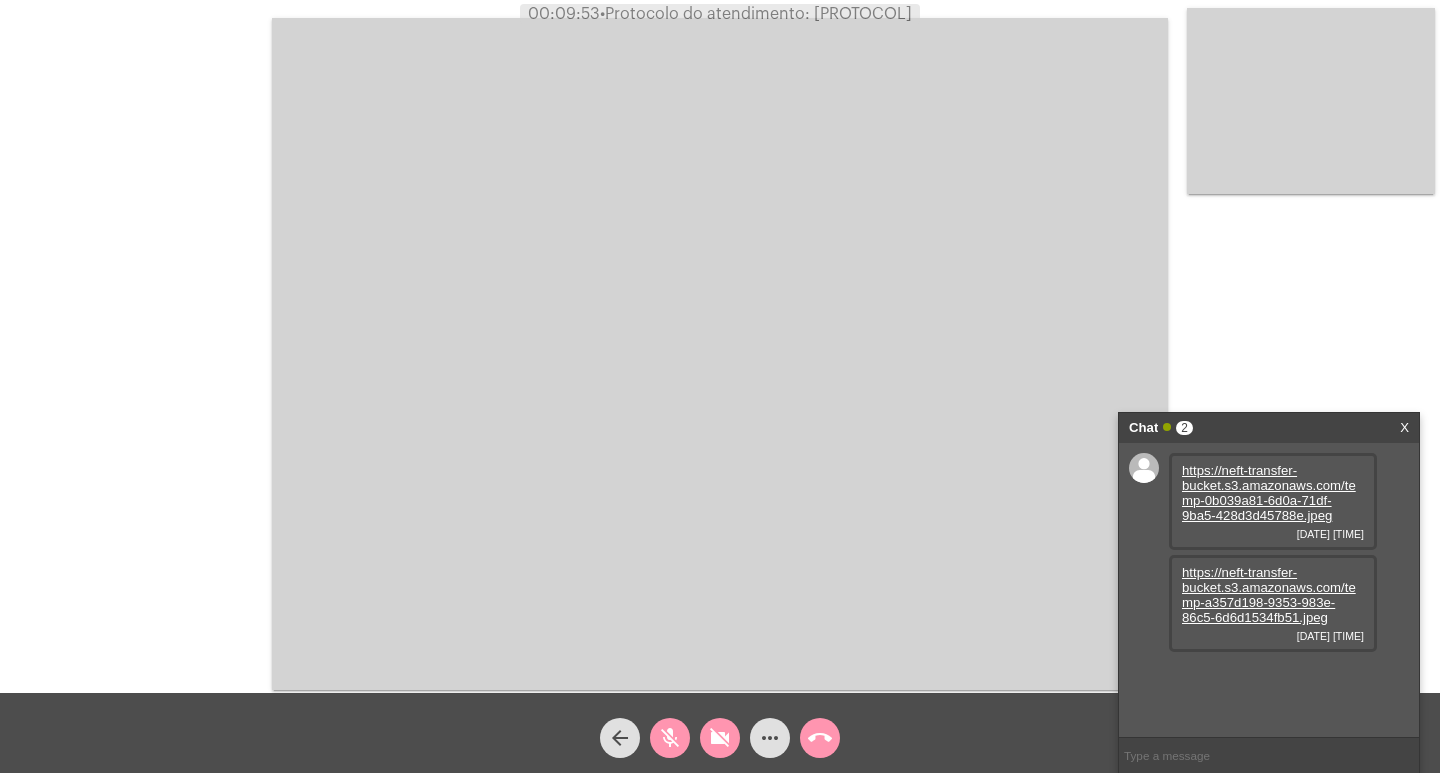 click on "X" at bounding box center [1404, 428] 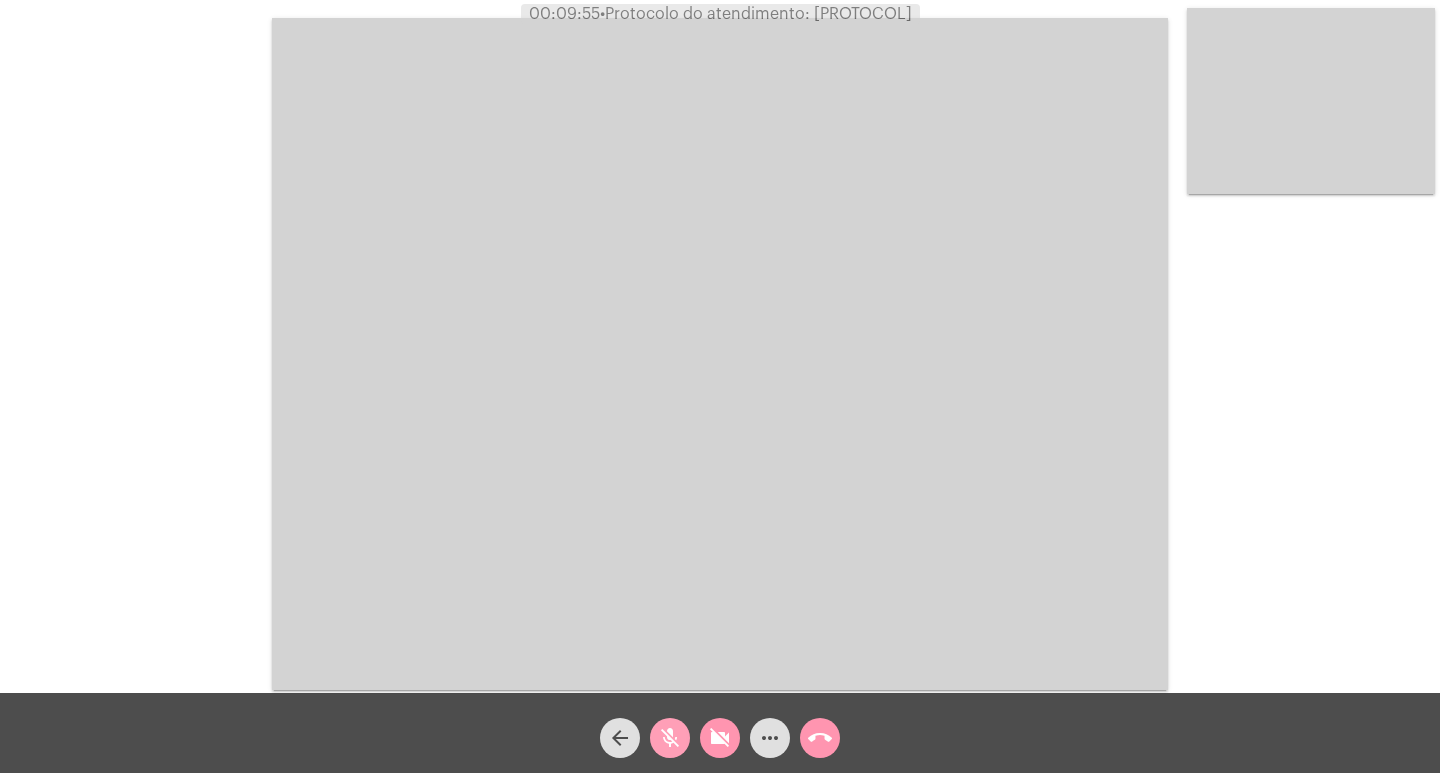 click on "mic_off" 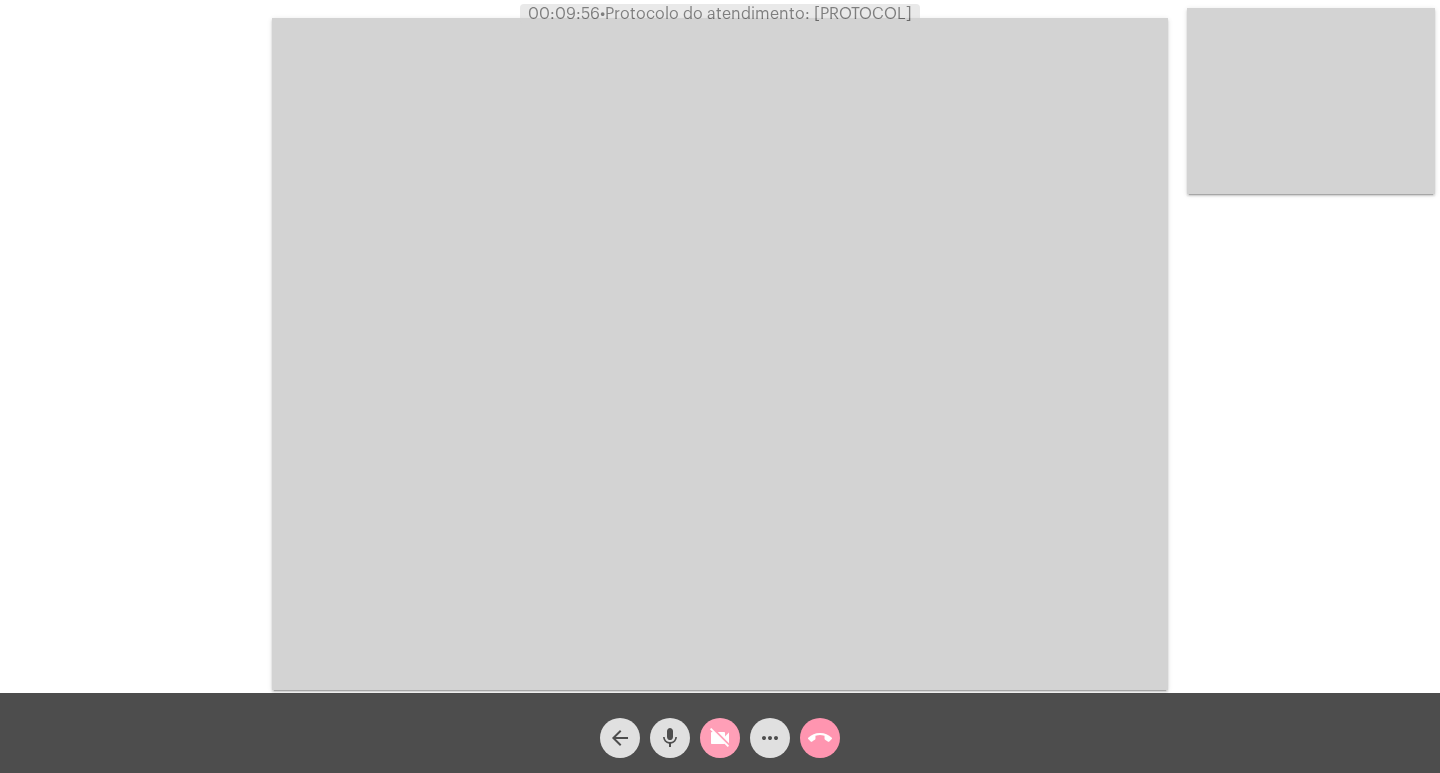 click on "videocam_off" 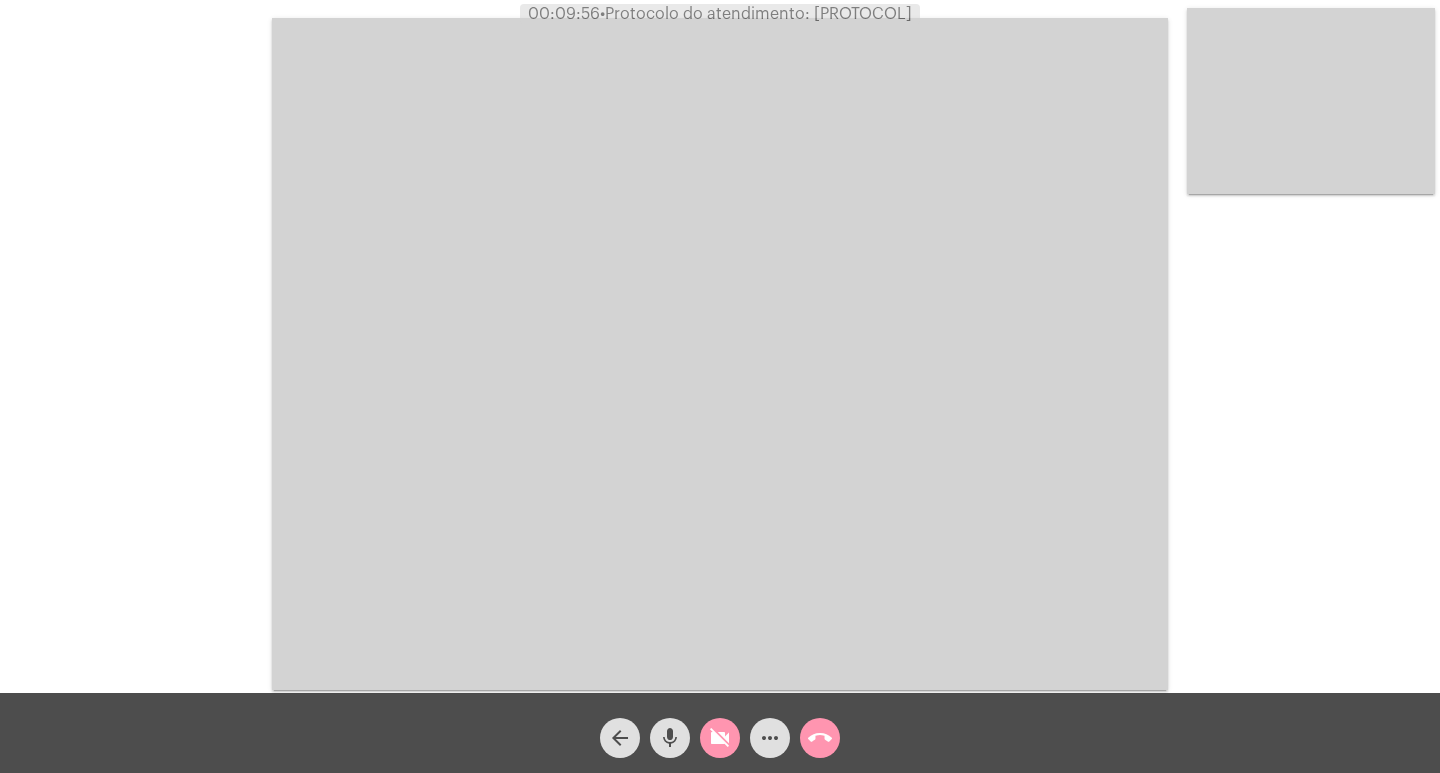click on "videocam_off" 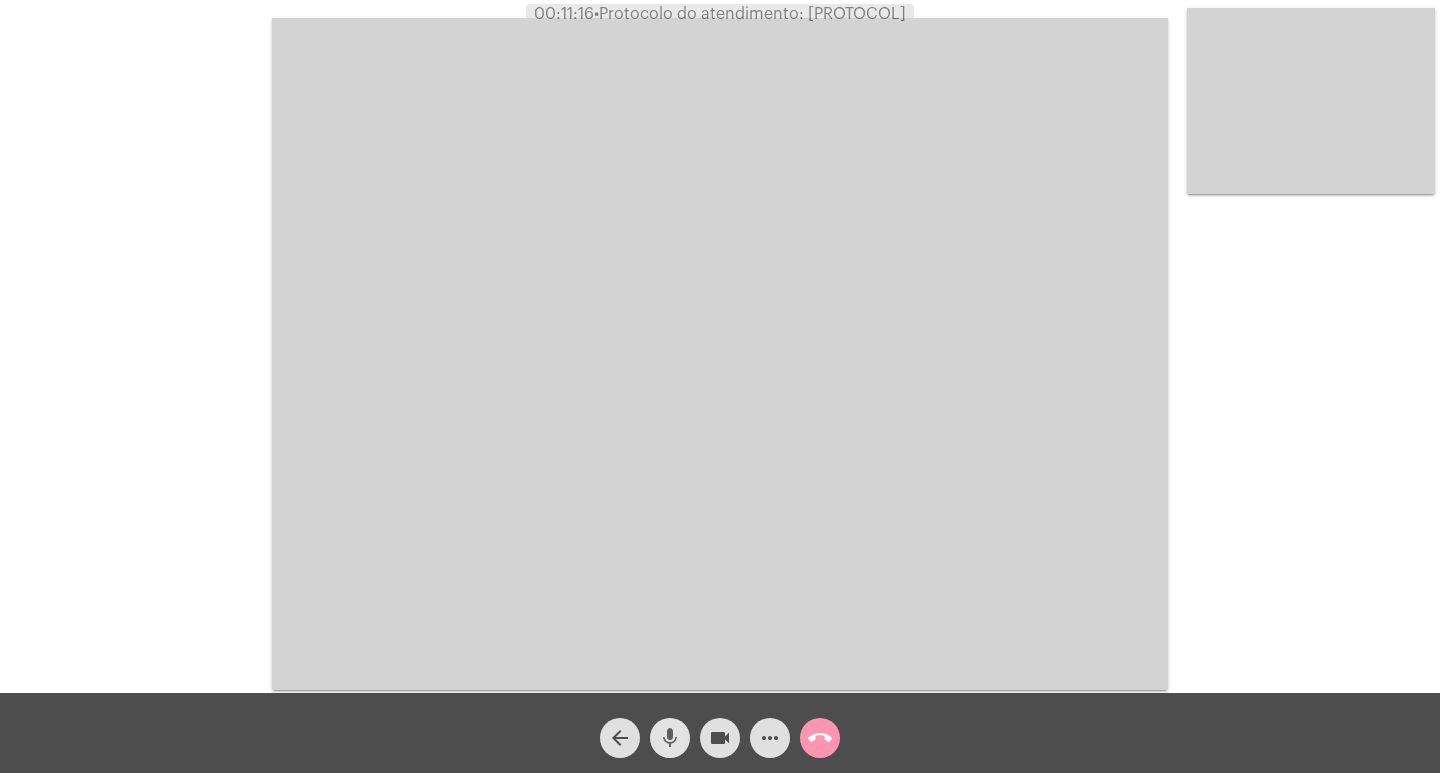 click on "mic" 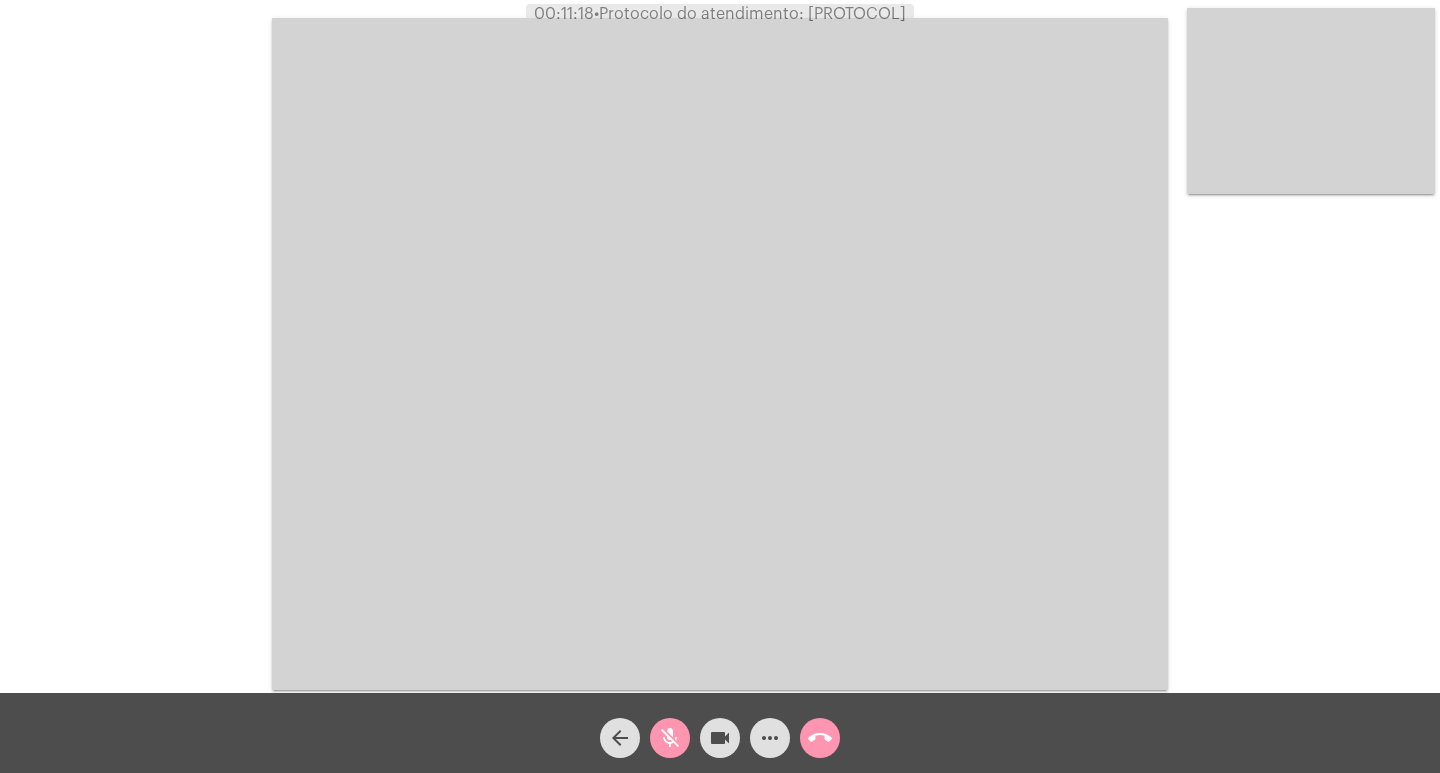 click on "videocam" 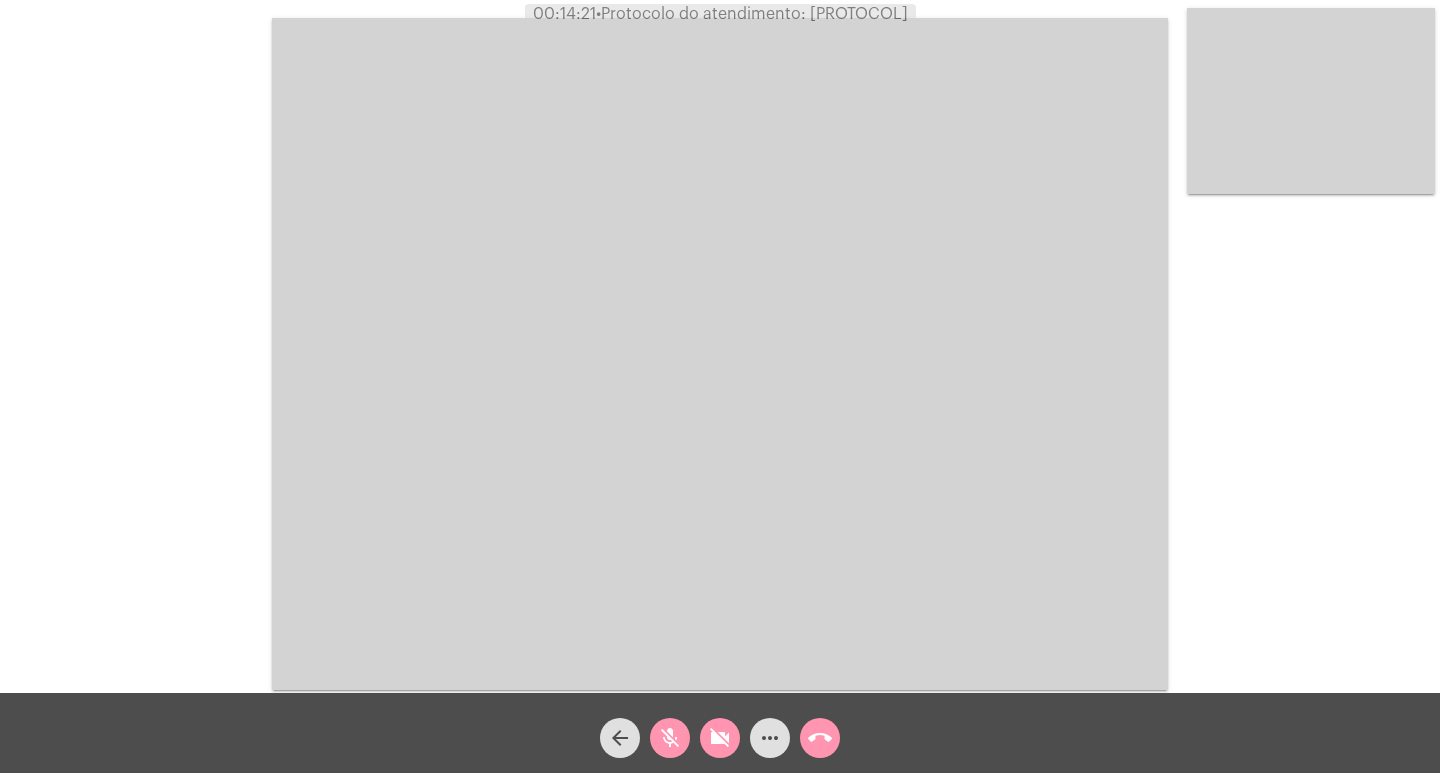 click on "mic_off" 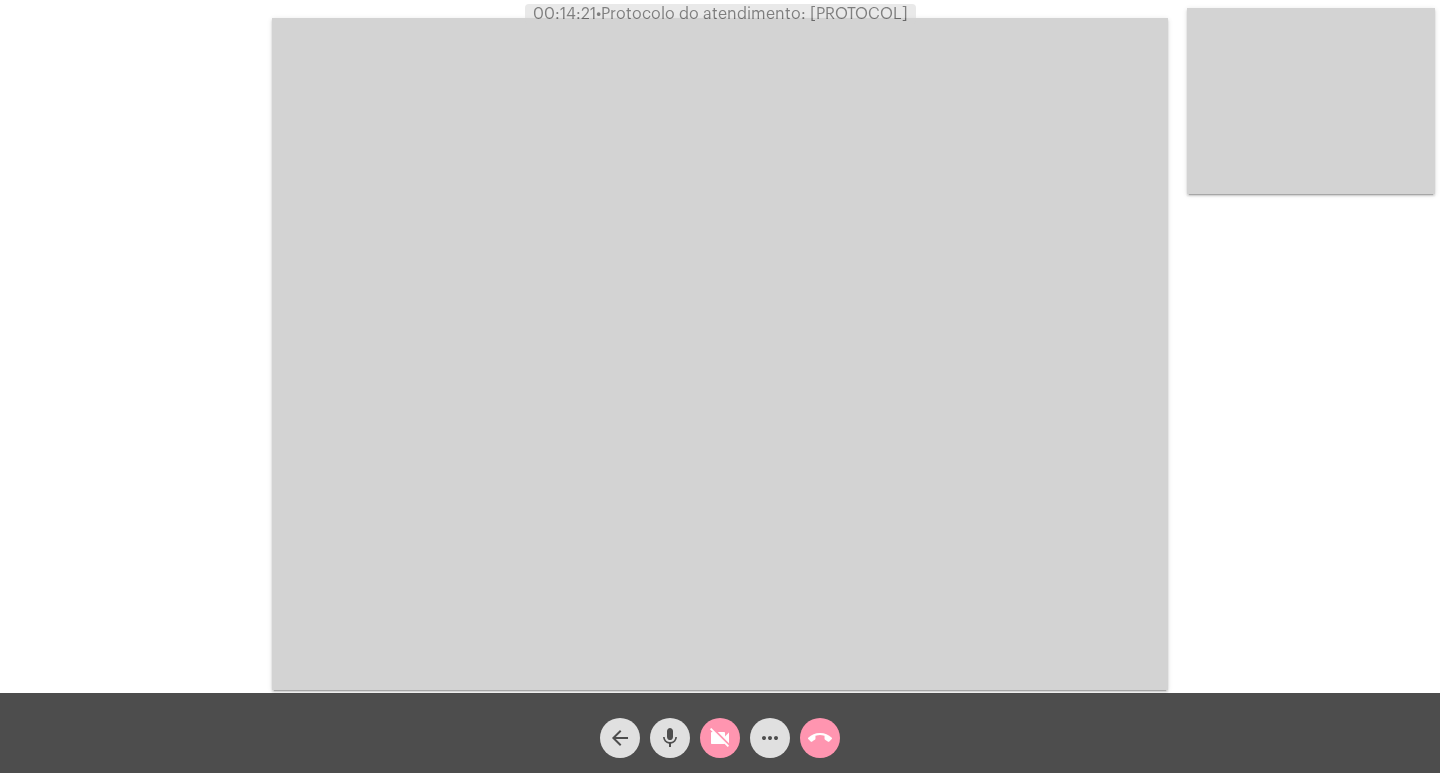 click on "videocam_off" 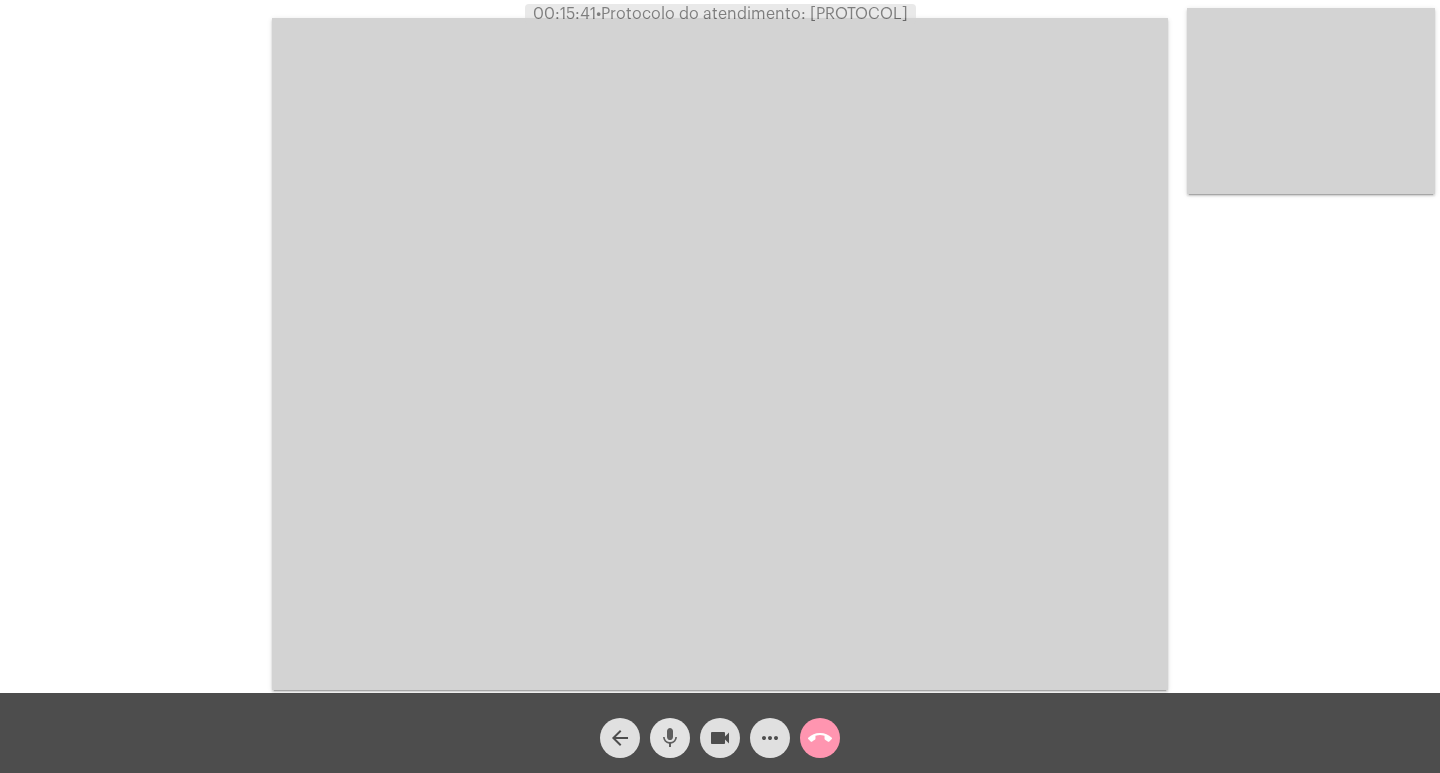 click on "mic" 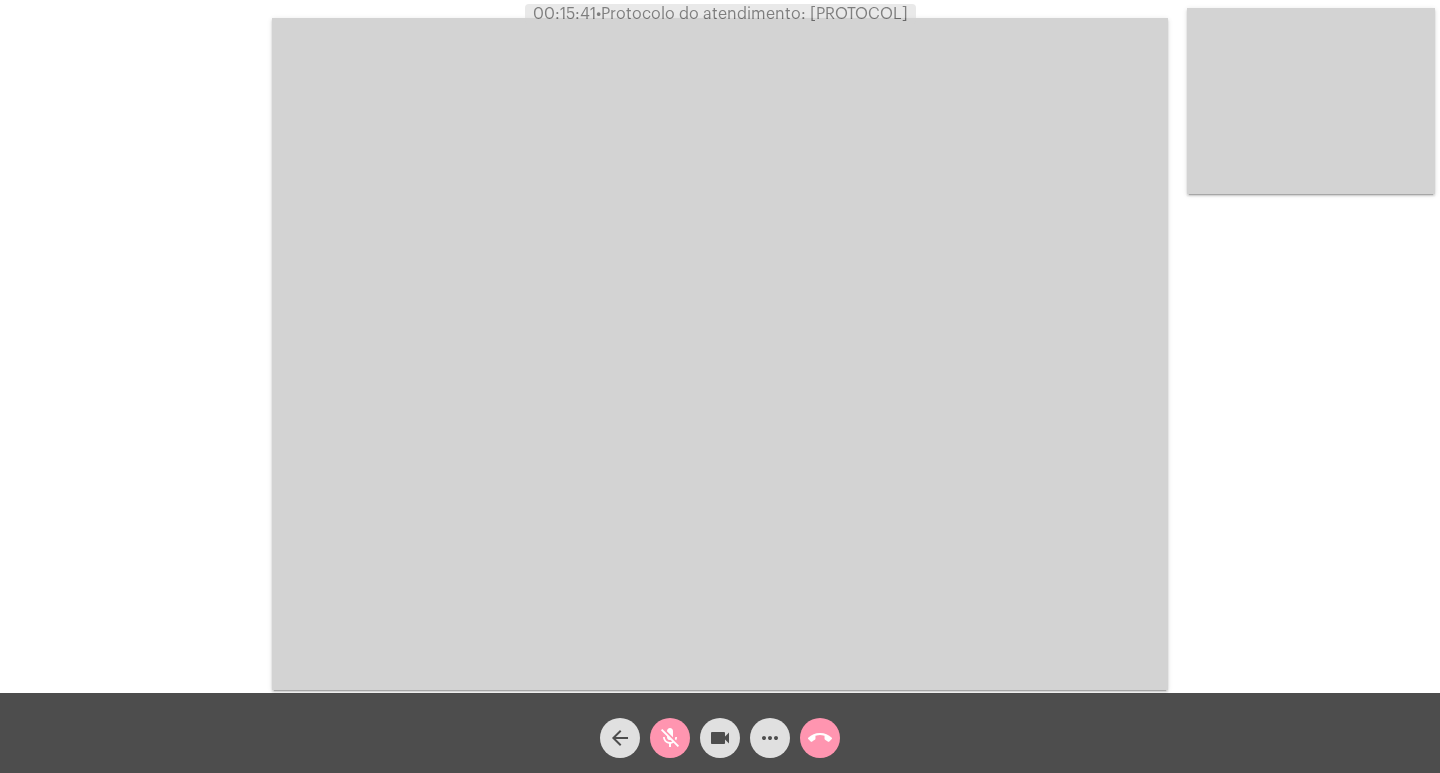 click on "videocam" 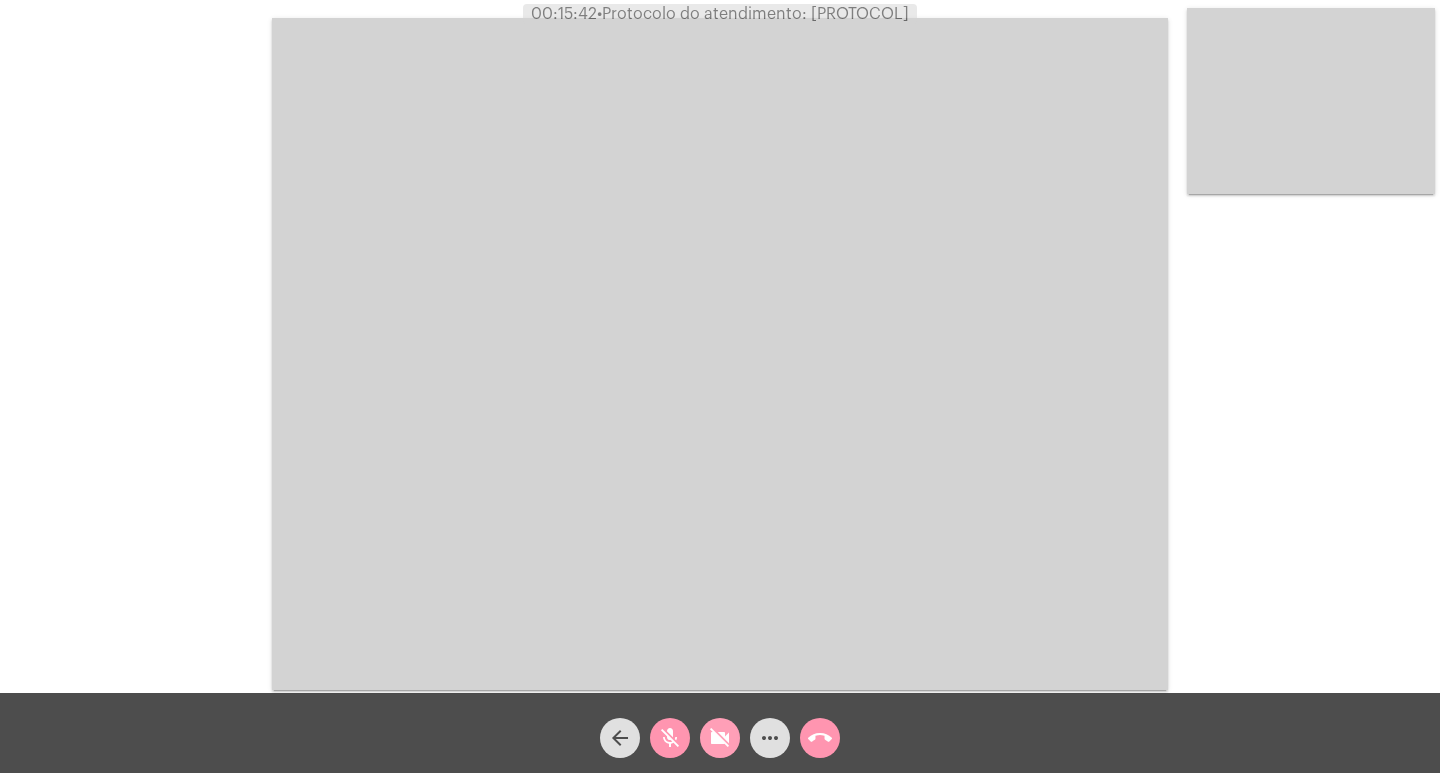 click on "videocam_off" 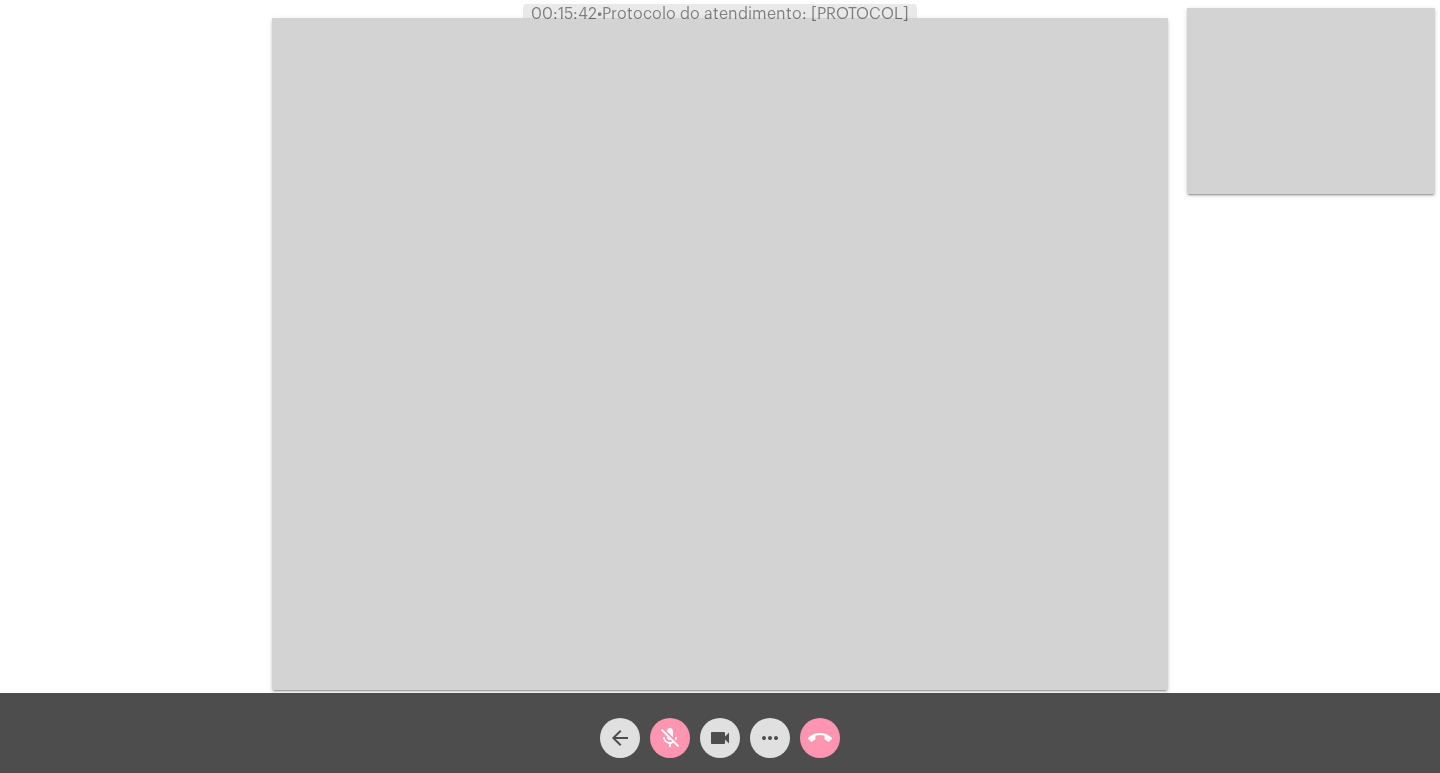 click on "videocam" 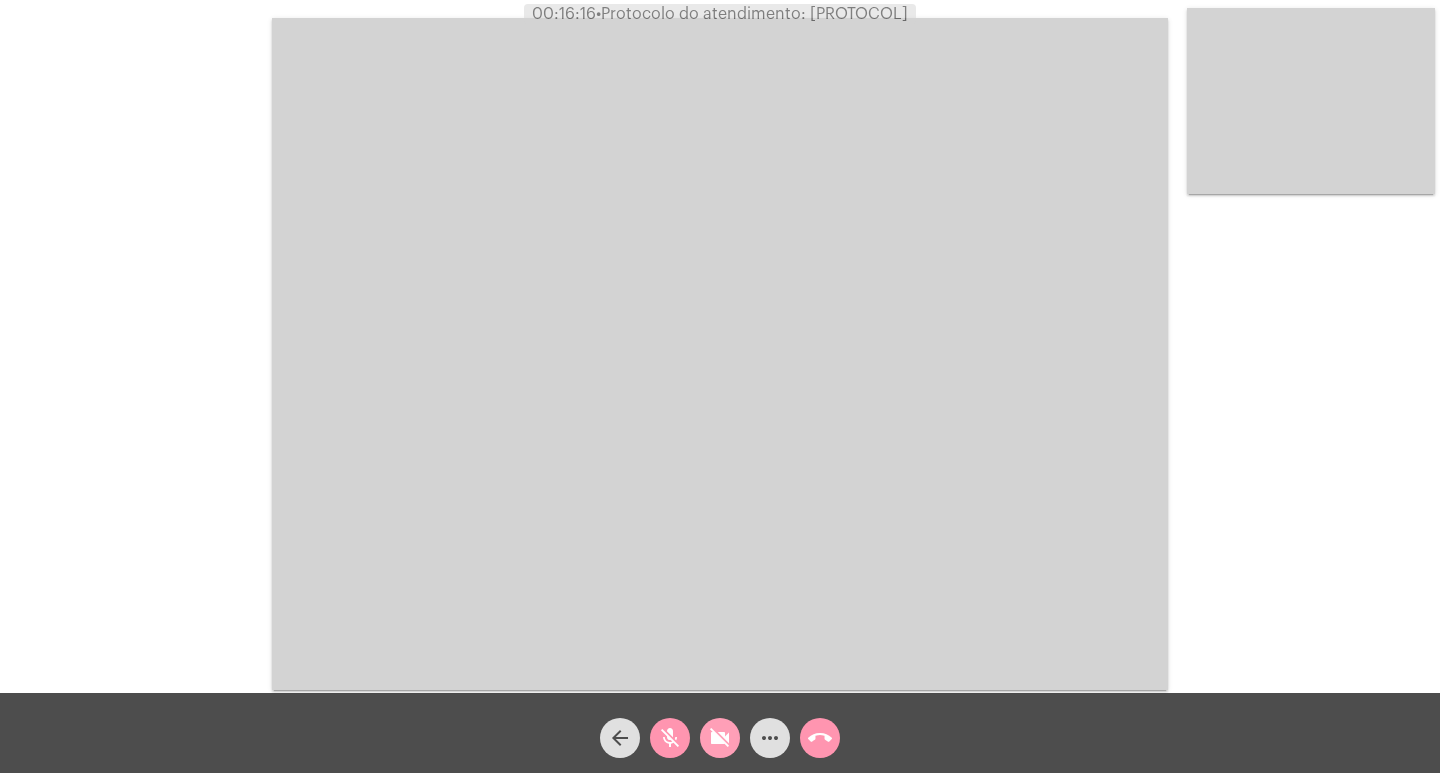 click on "videocam_off" 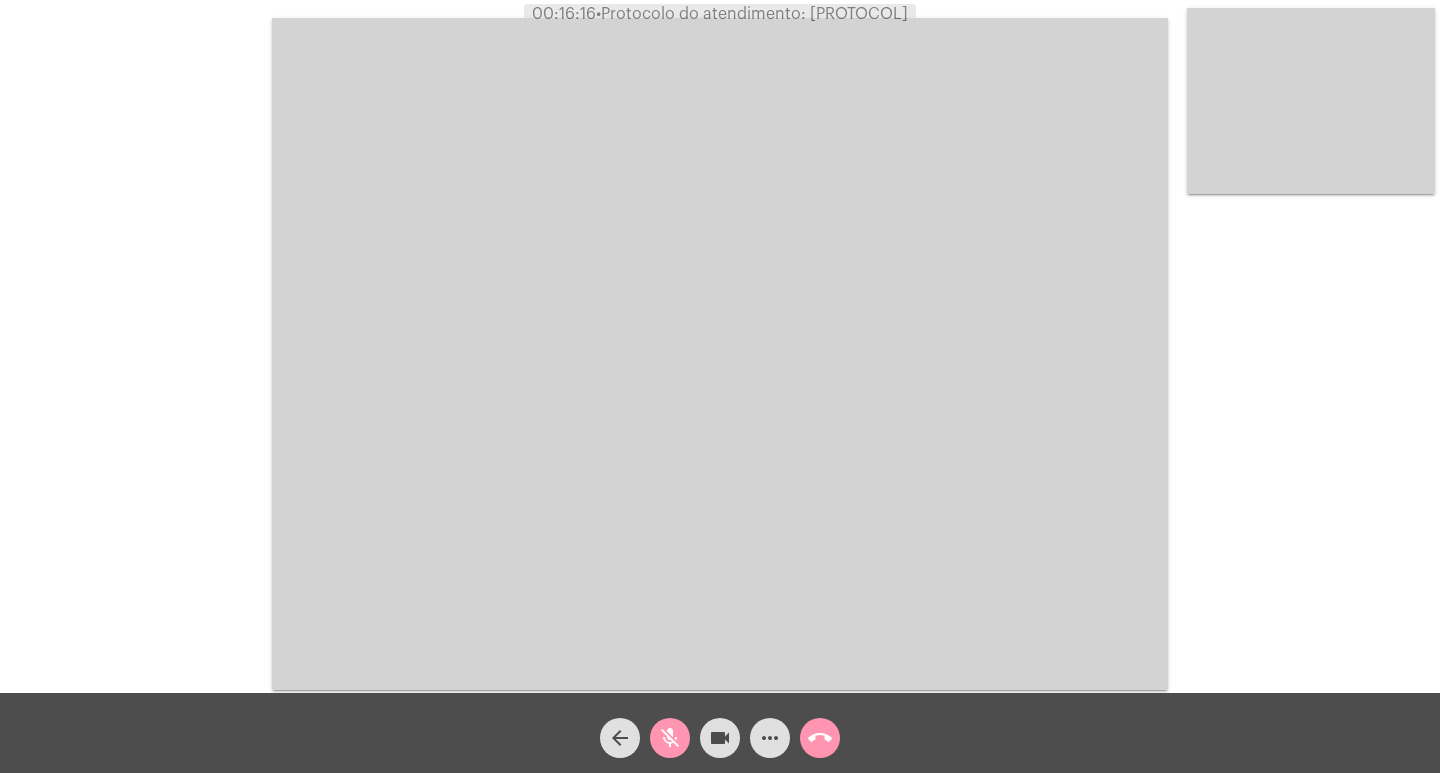 click on "mic_off" 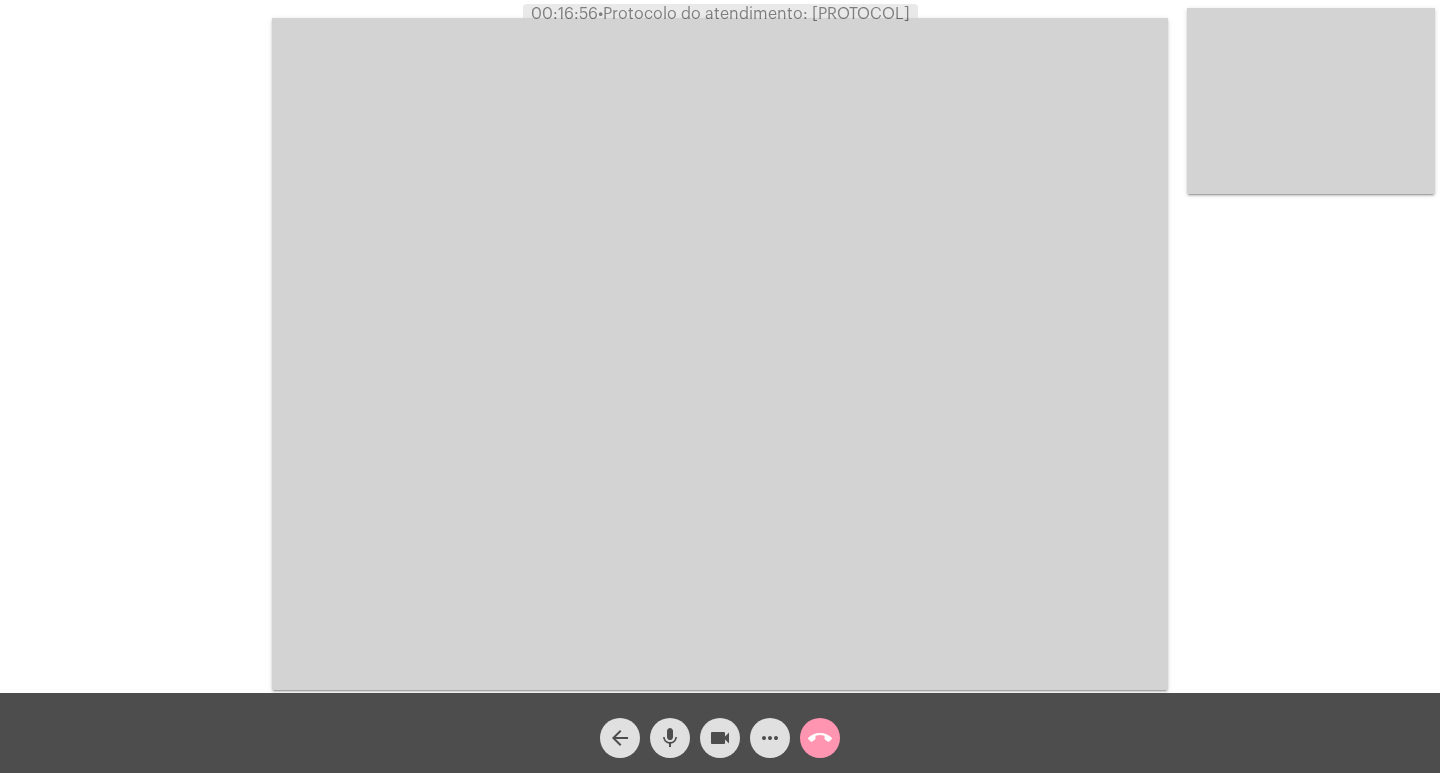 click on "•  Protocolo do atendimento: [PROTOCOL]" 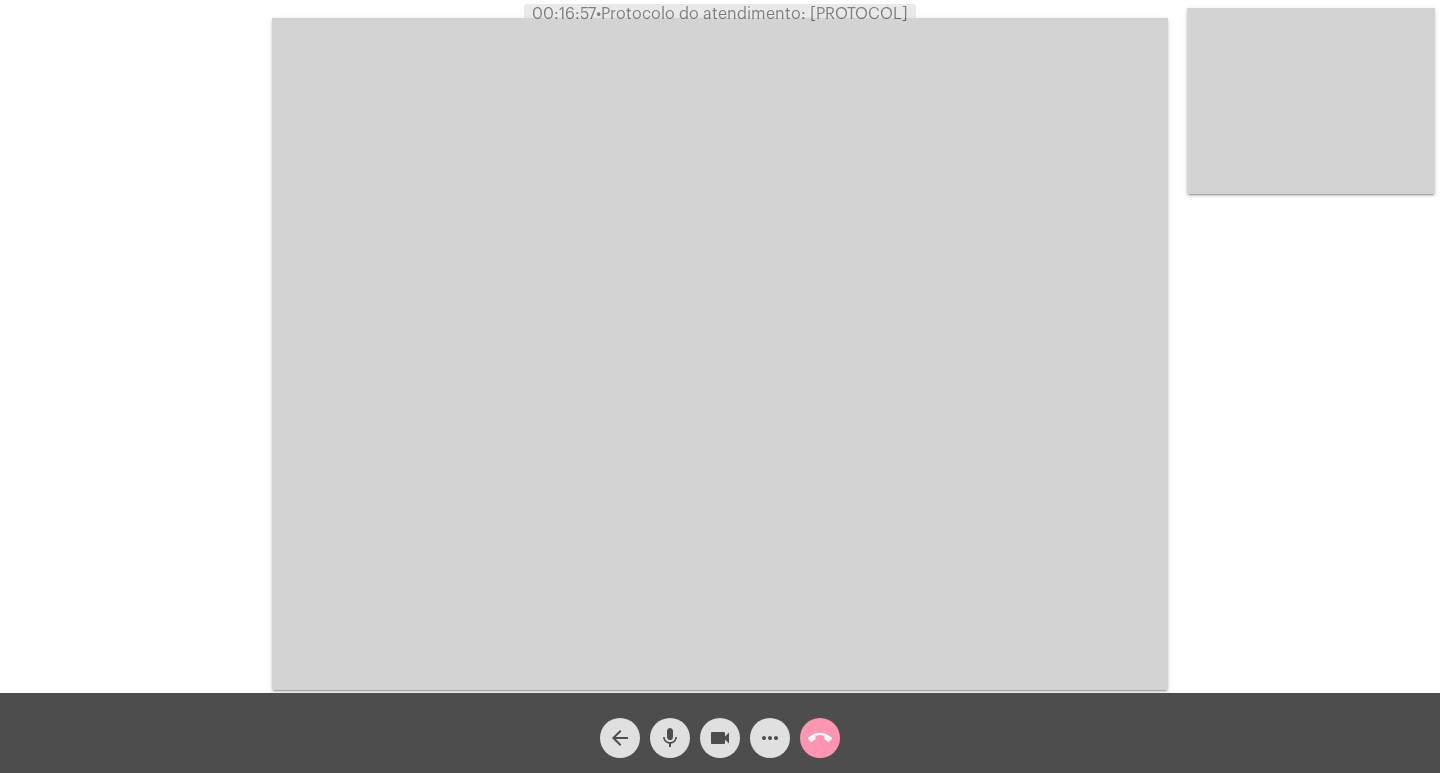 copy on "[PROTOCOL]" 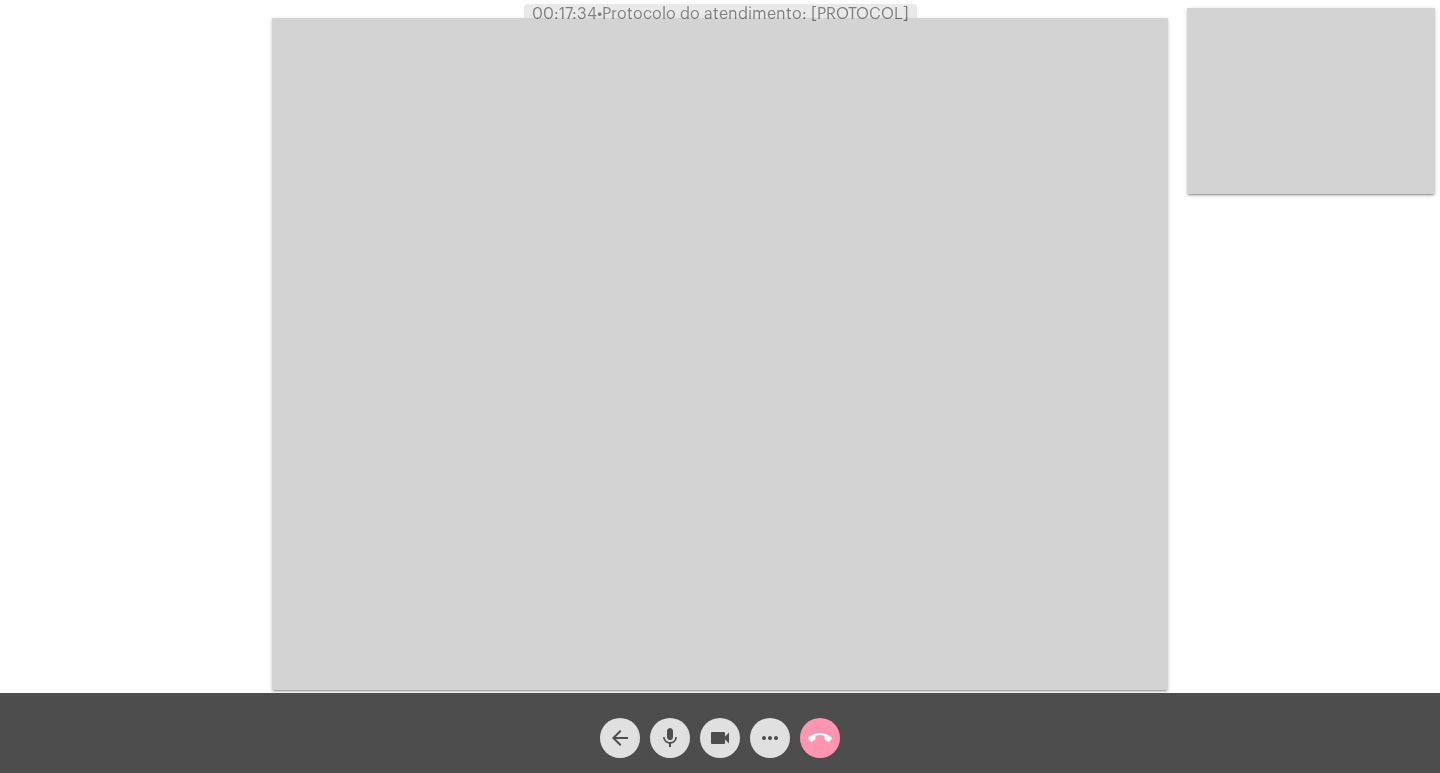 click on "Acessando Câmera e Microfone..." 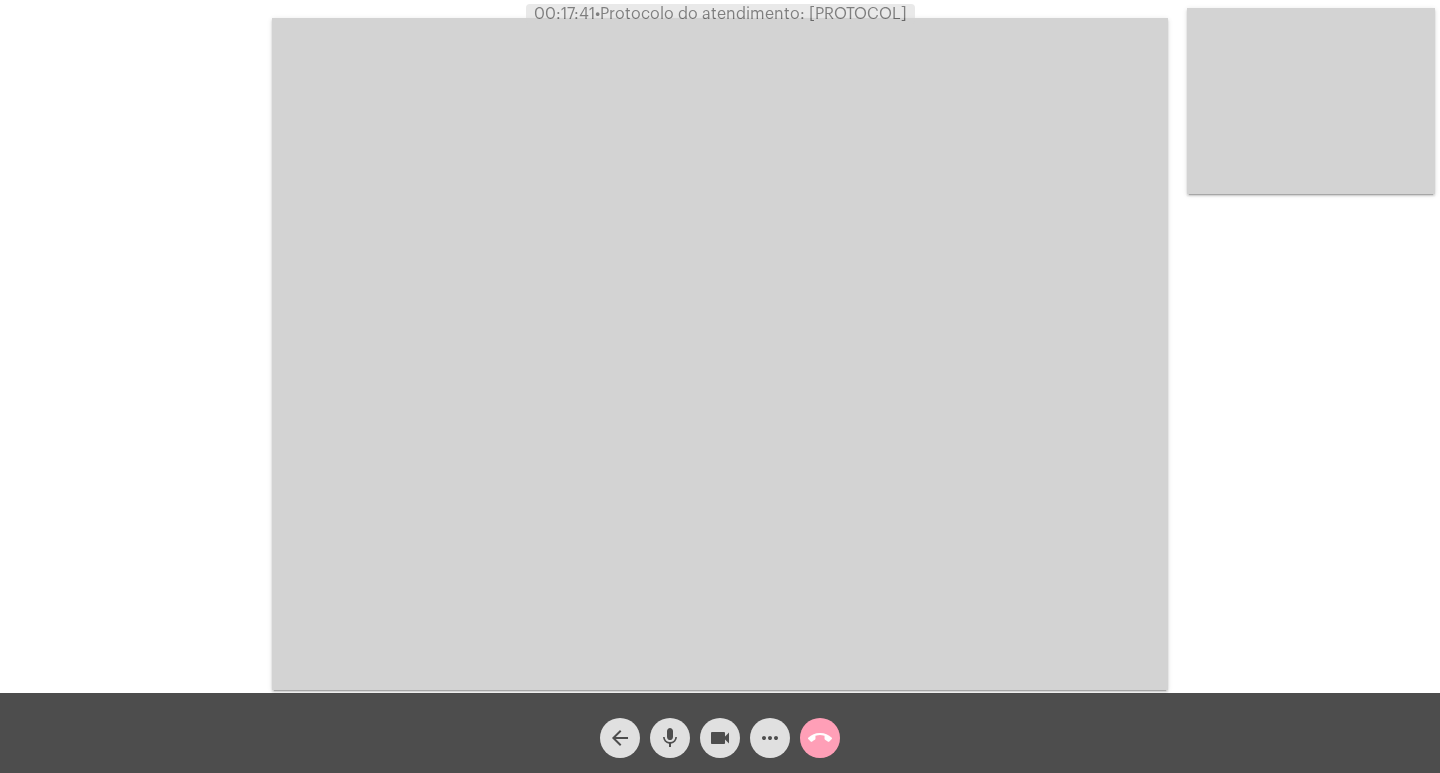 click on "call_end" 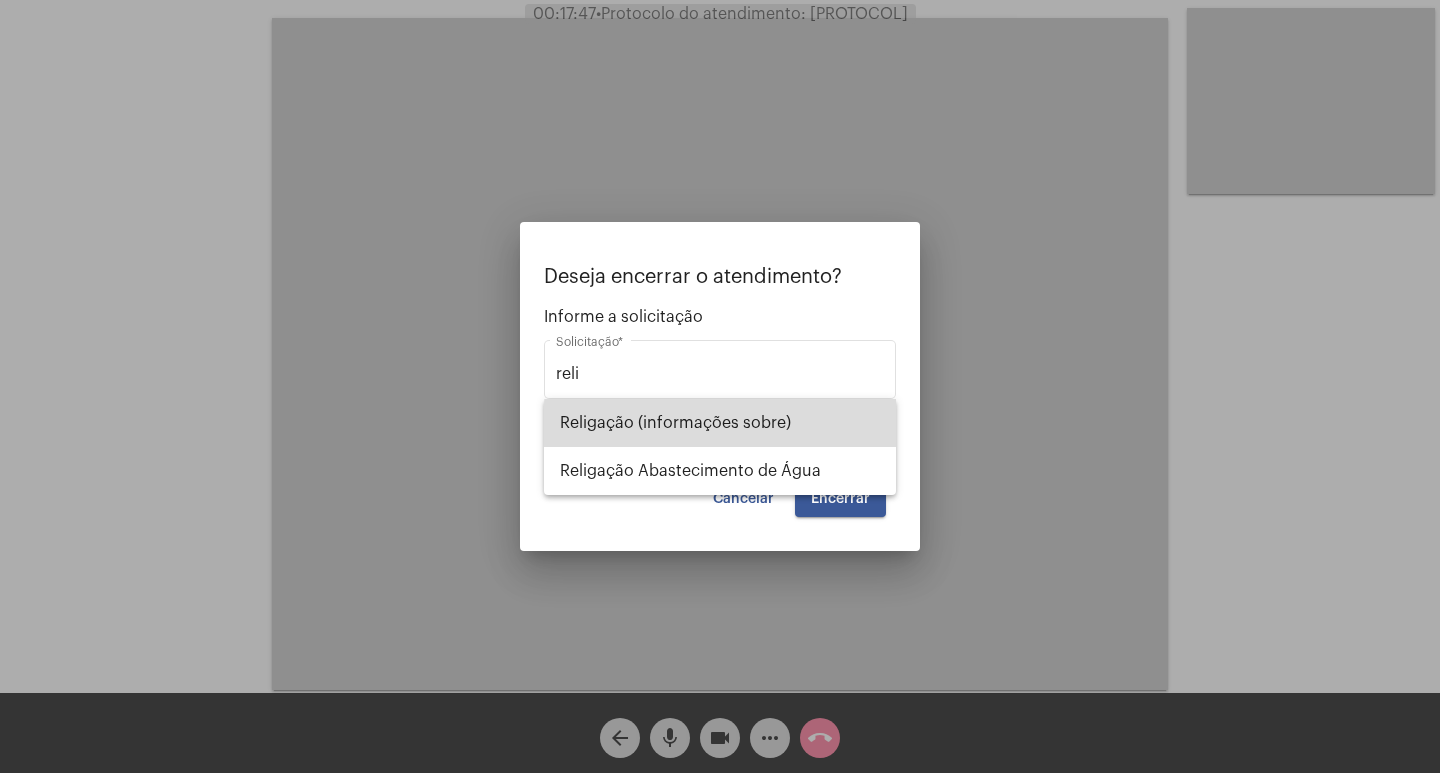 click on "Religação (informações sobre)" at bounding box center [720, 423] 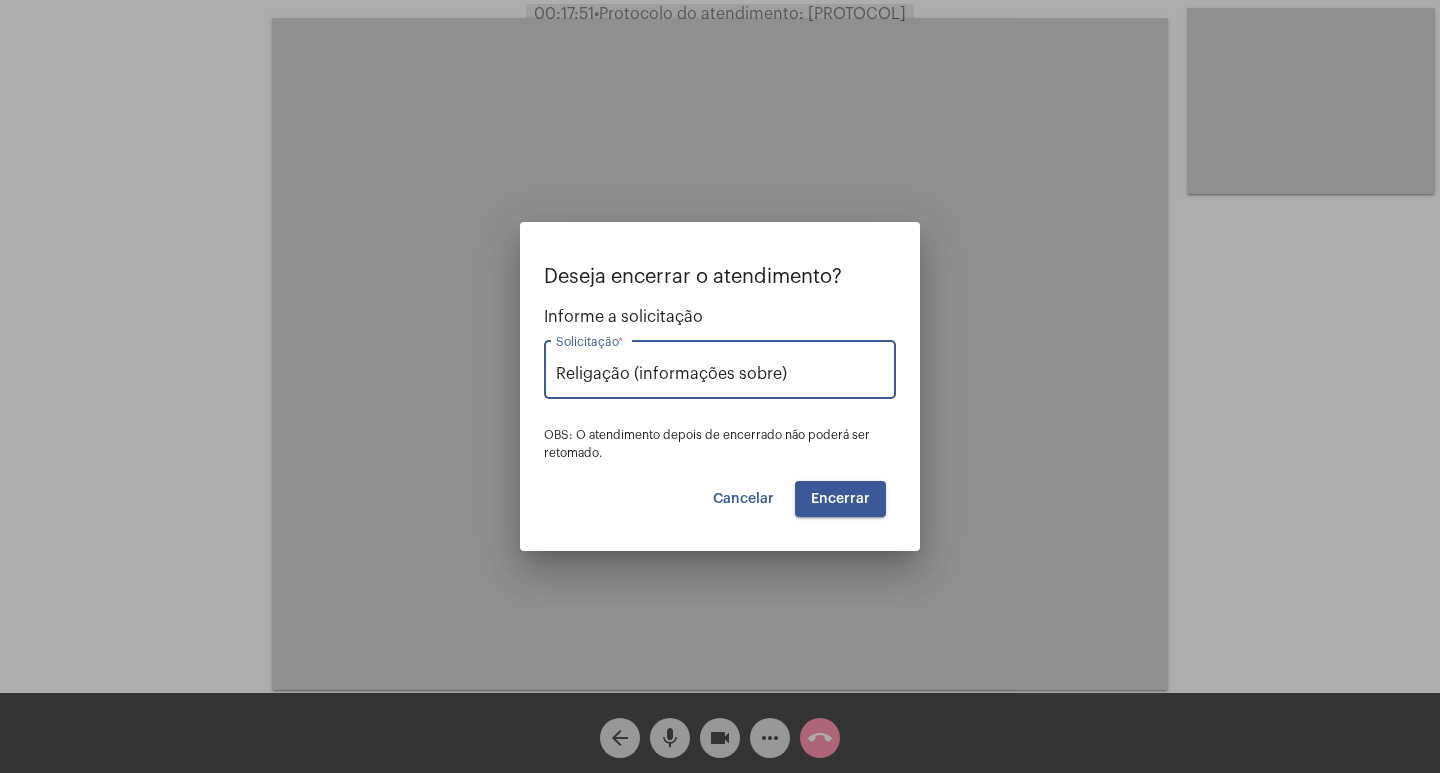 click on "Encerrar" at bounding box center [840, 499] 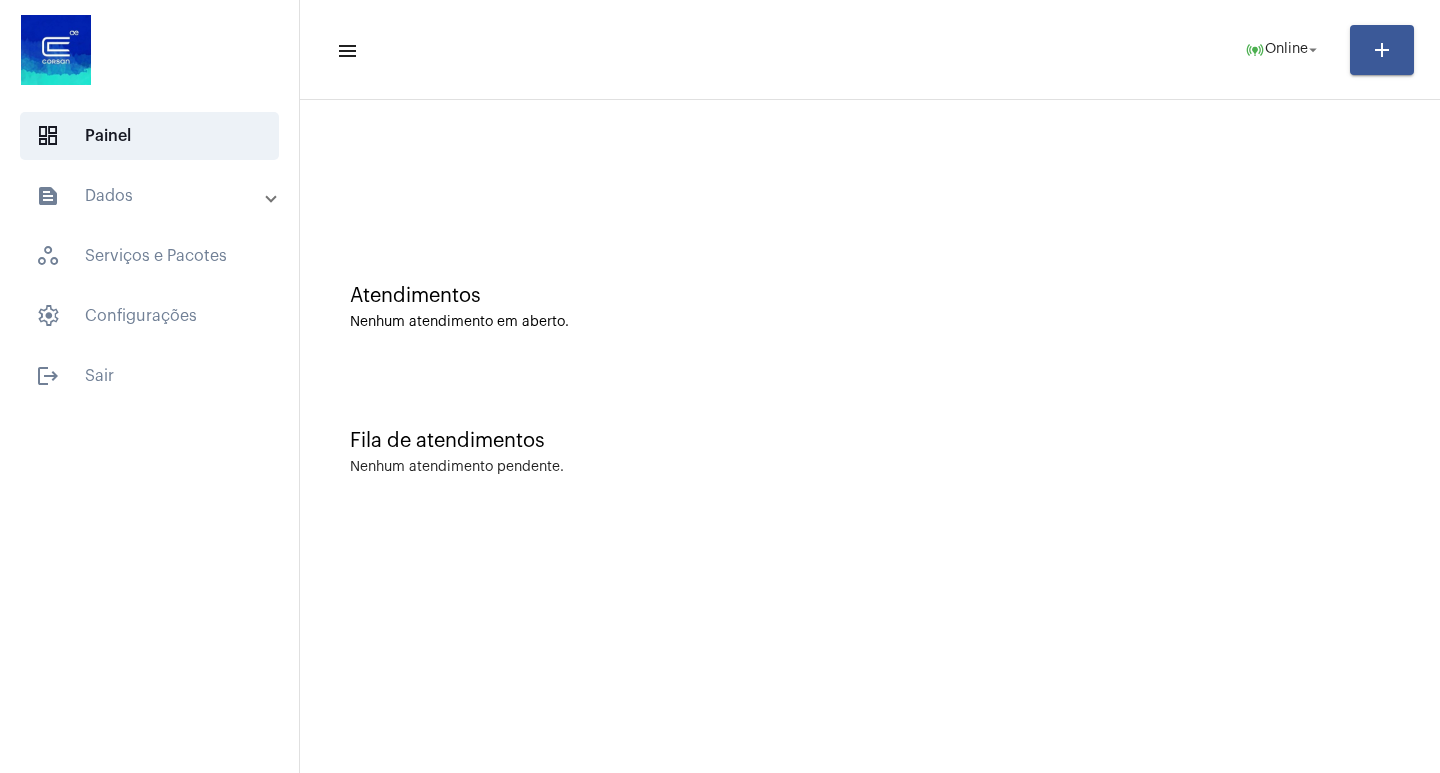 click on "Atendimentos Nenhum atendimento em aberto." 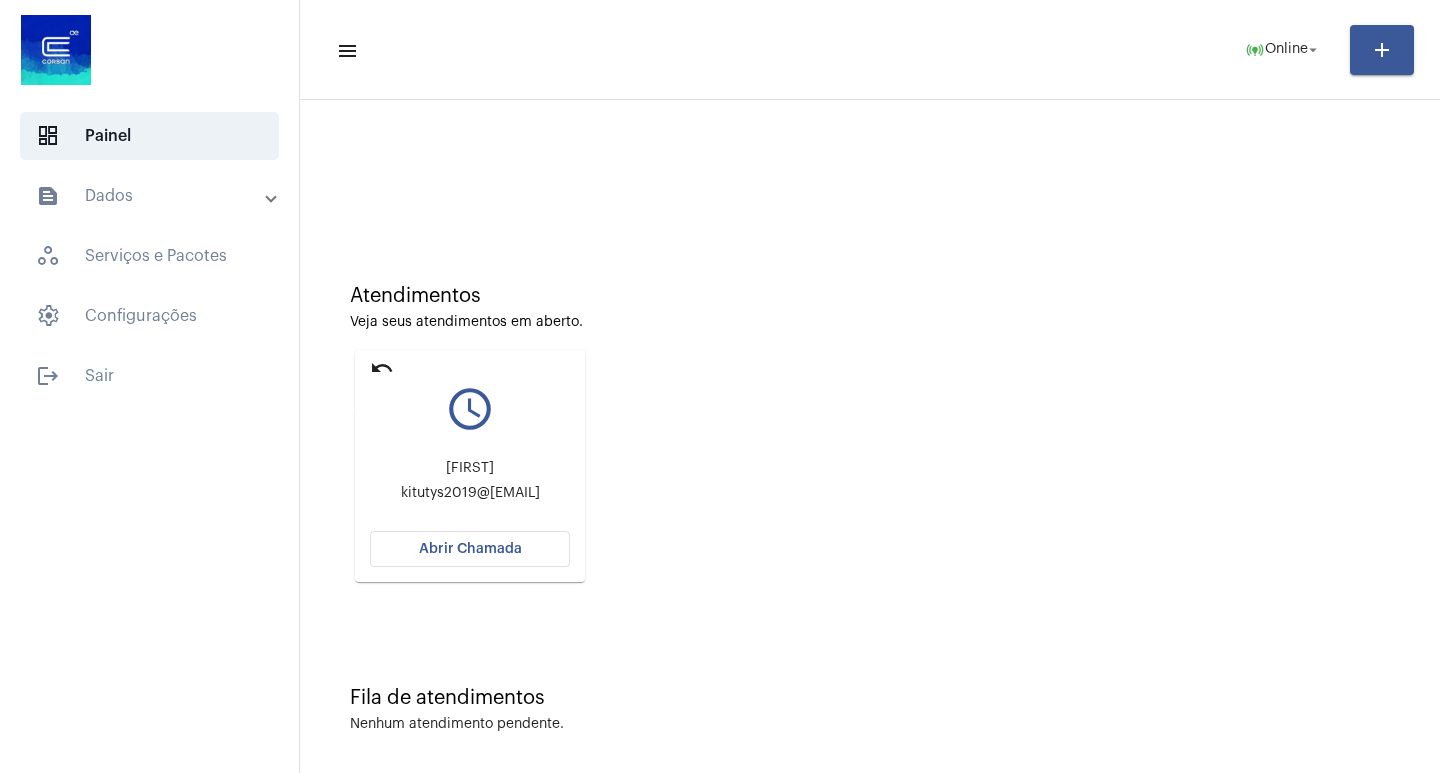 click on "undo" 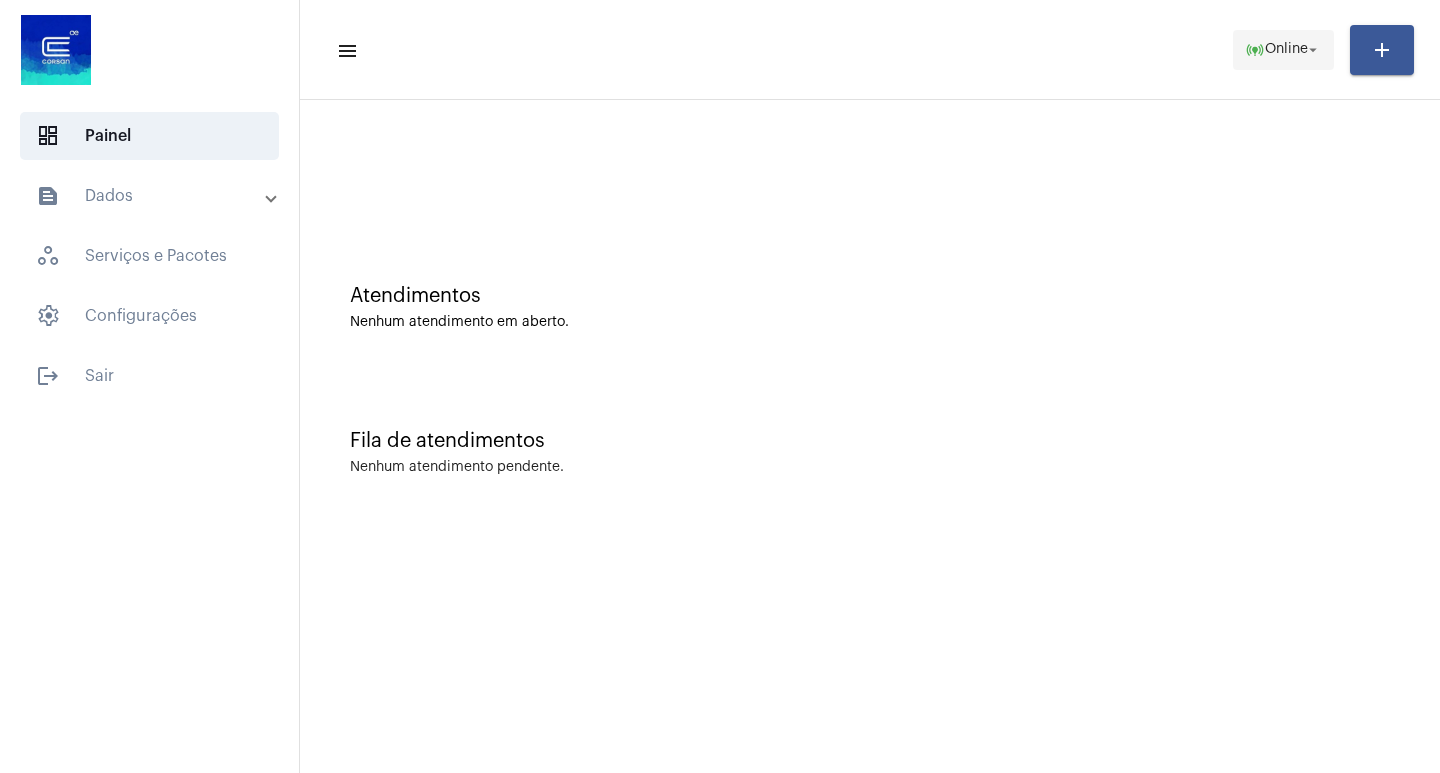 click on "Online" 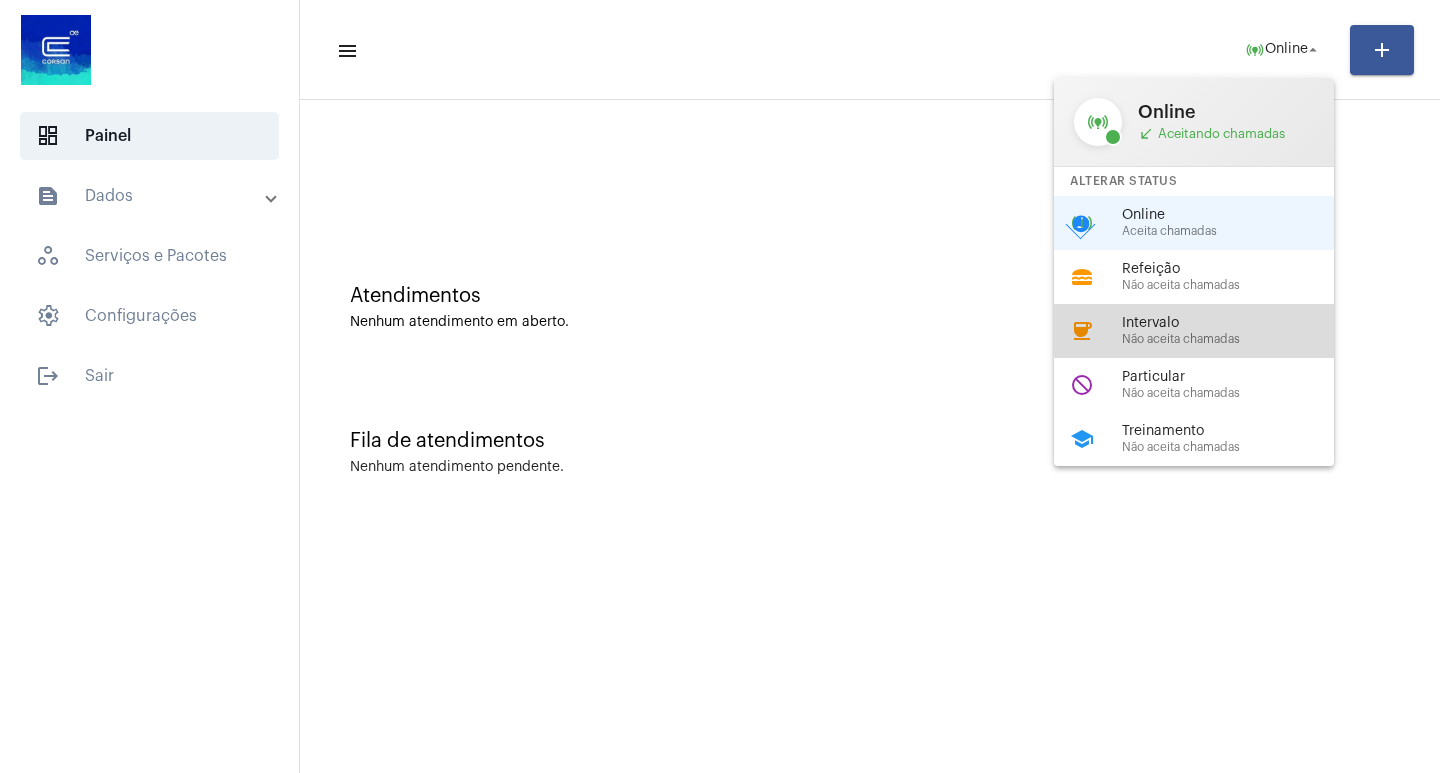 click on "coffee  Intervalo Não aceita chamadas" at bounding box center [1210, 331] 